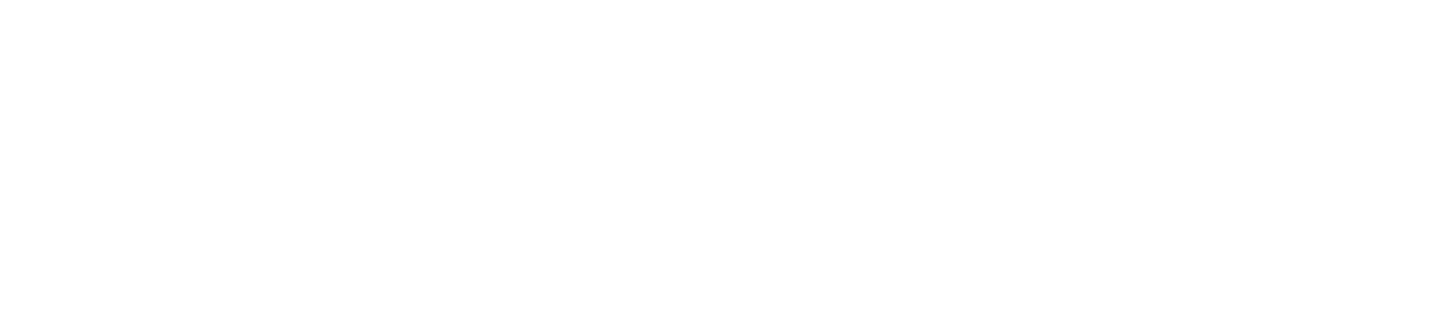 scroll, scrollTop: 0, scrollLeft: 0, axis: both 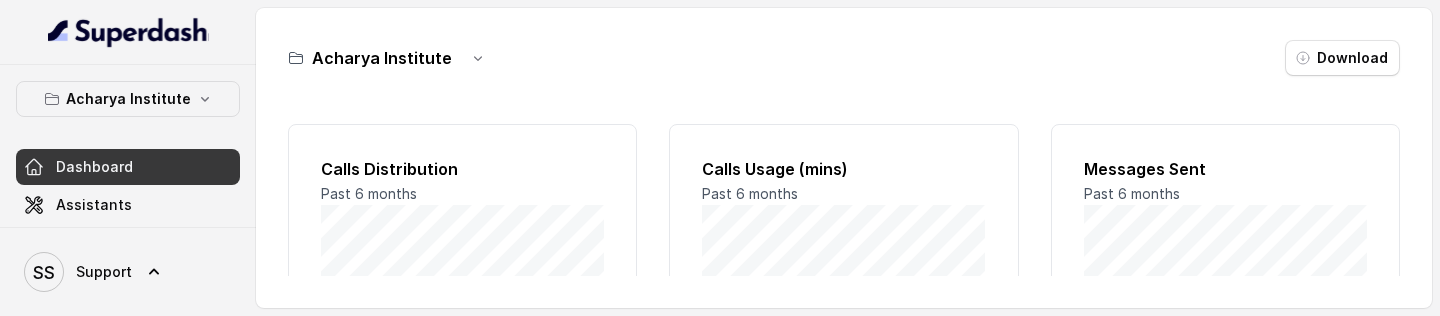 drag, startPoint x: 1016, startPoint y: 315, endPoint x: 1016, endPoint y: 456, distance: 141 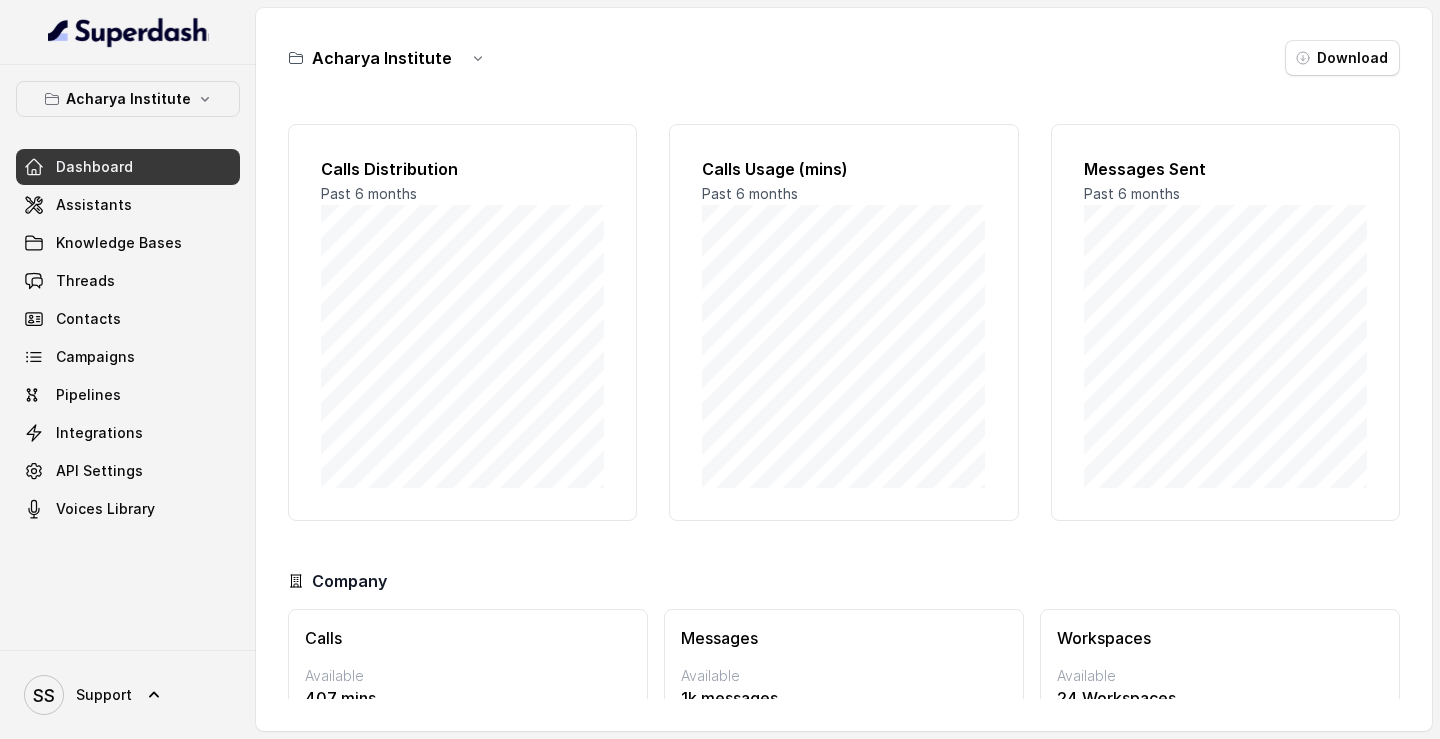 scroll, scrollTop: 102, scrollLeft: 0, axis: vertical 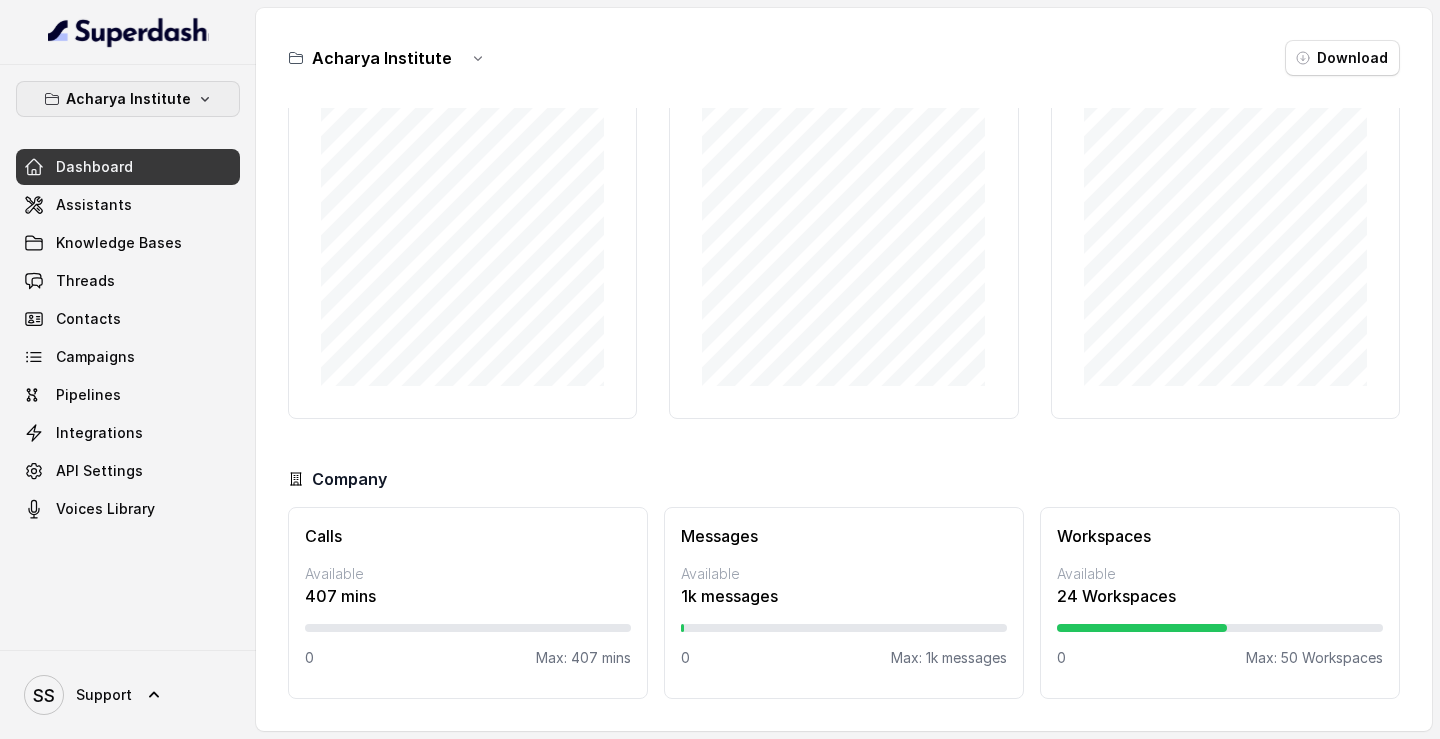 click on "Acharya Institute" at bounding box center [128, 99] 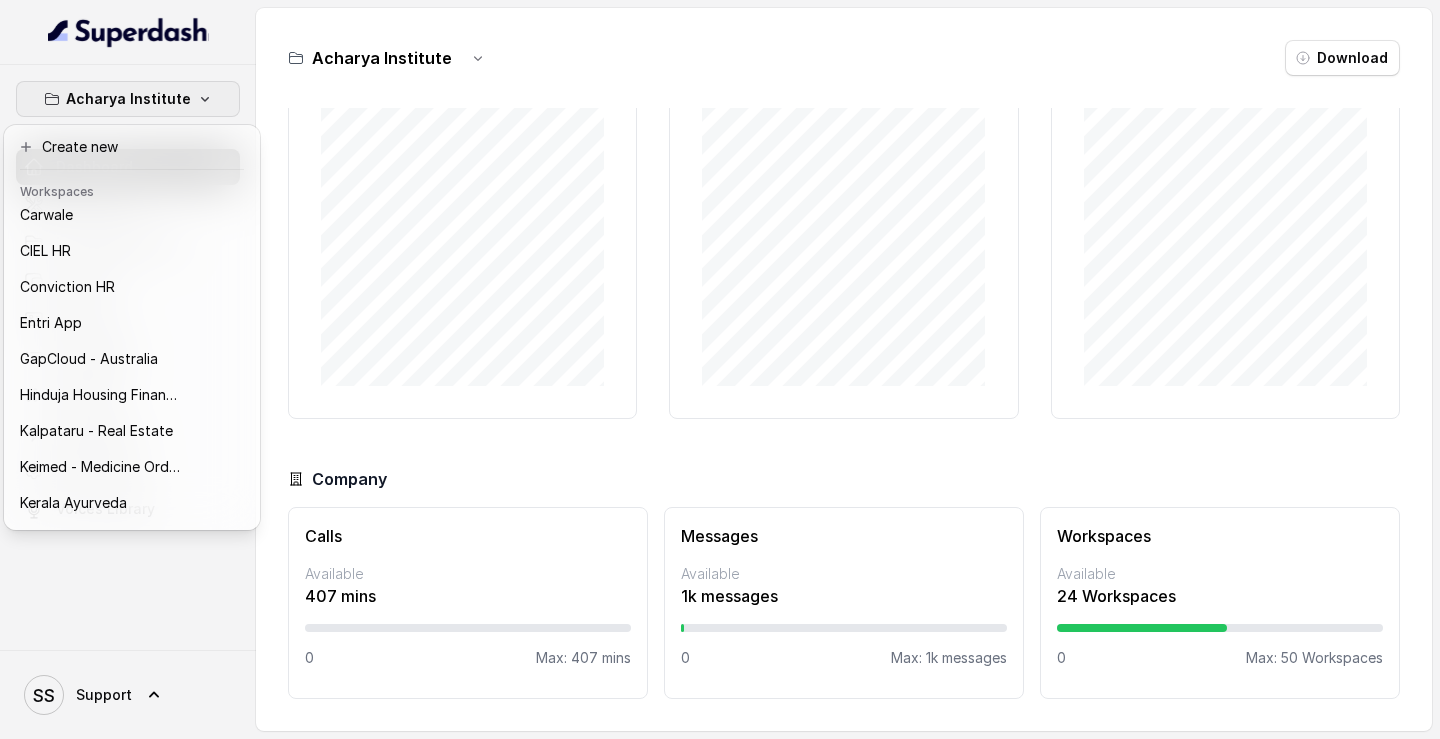 scroll, scrollTop: 205, scrollLeft: 0, axis: vertical 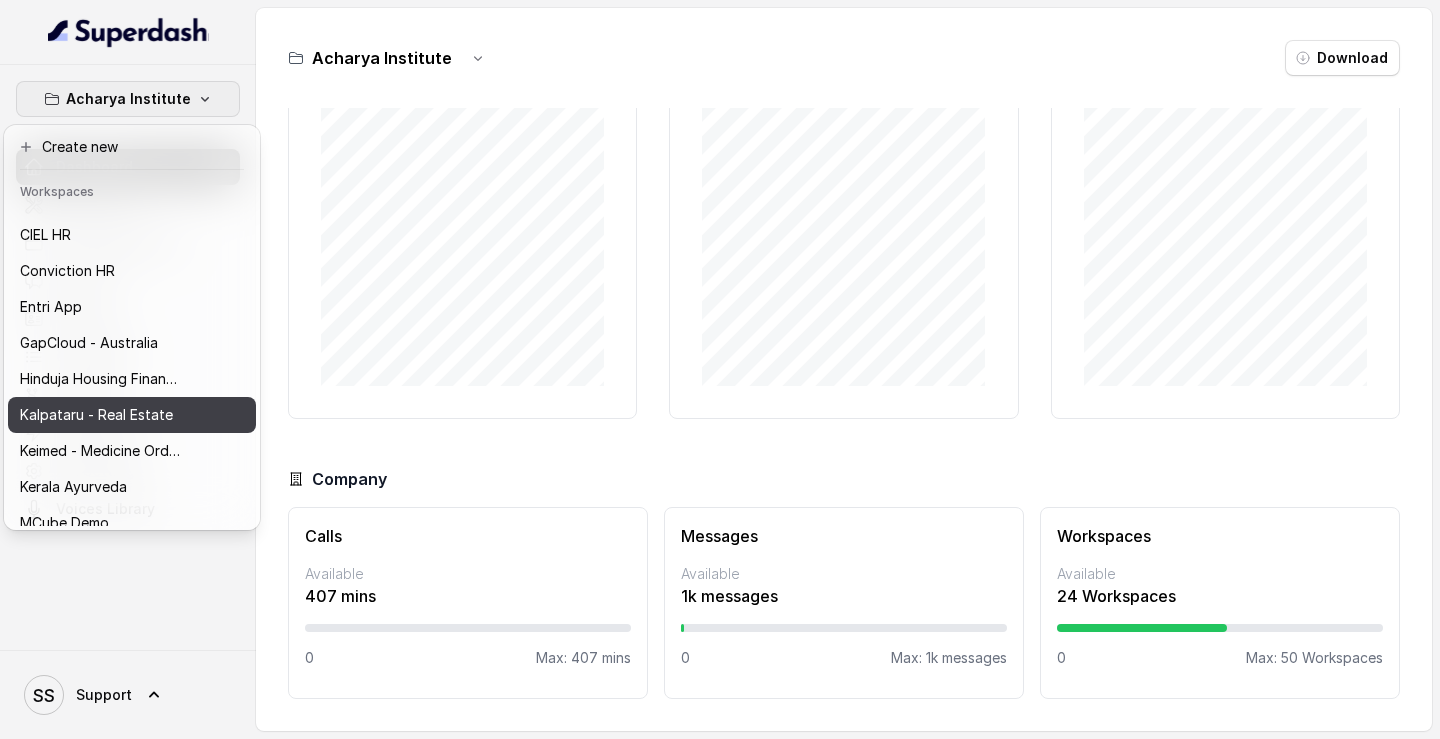 click on "Kalpataru - Real Estate" at bounding box center (96, 415) 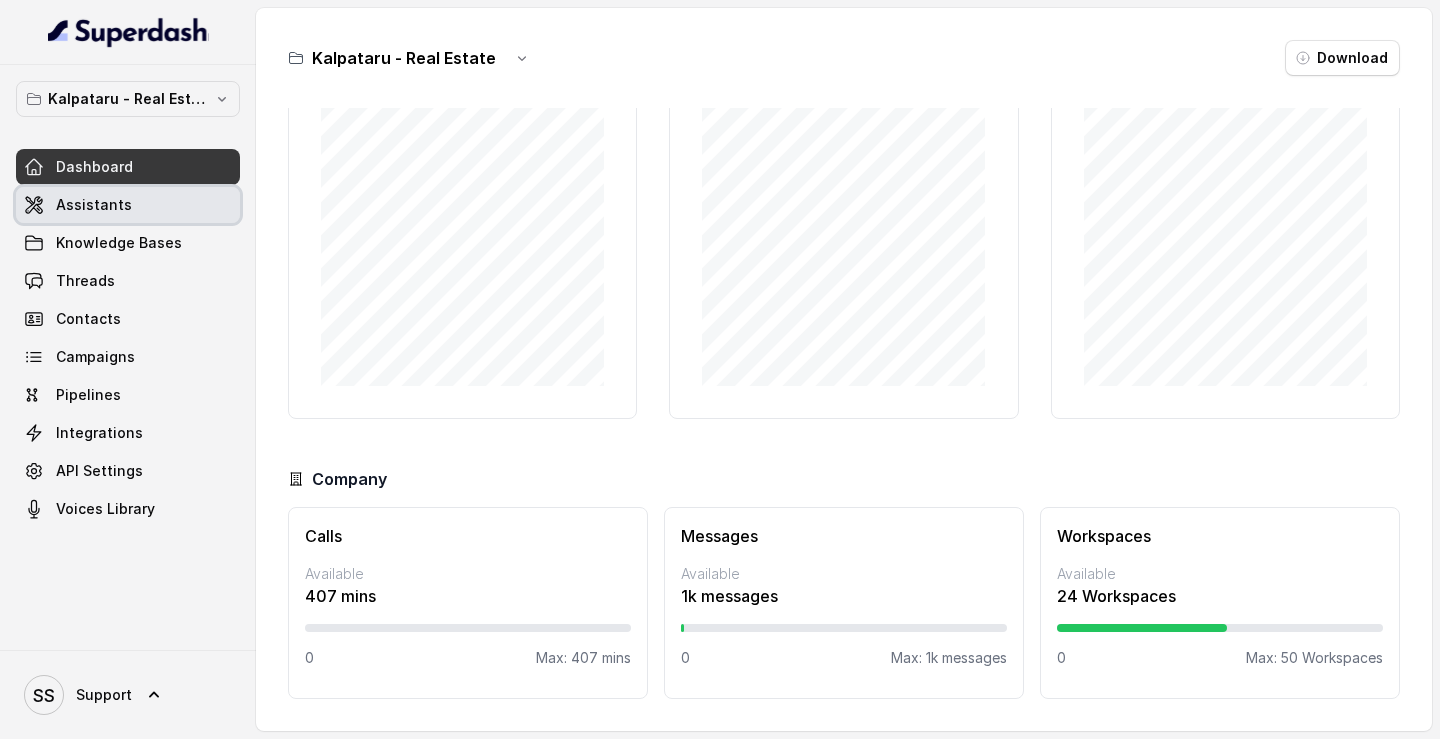 click on "Assistants" at bounding box center [94, 205] 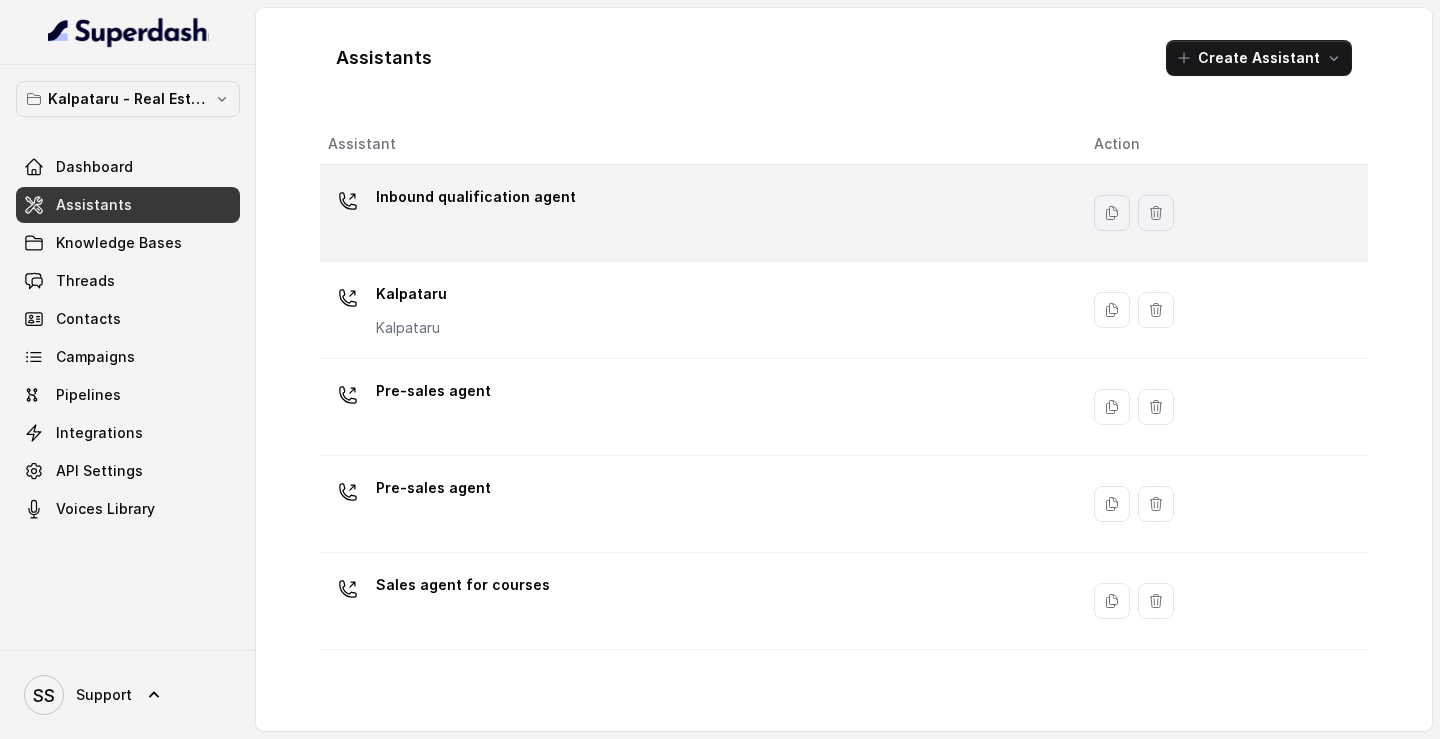 click on "Inbound qualification agent" at bounding box center [695, 213] 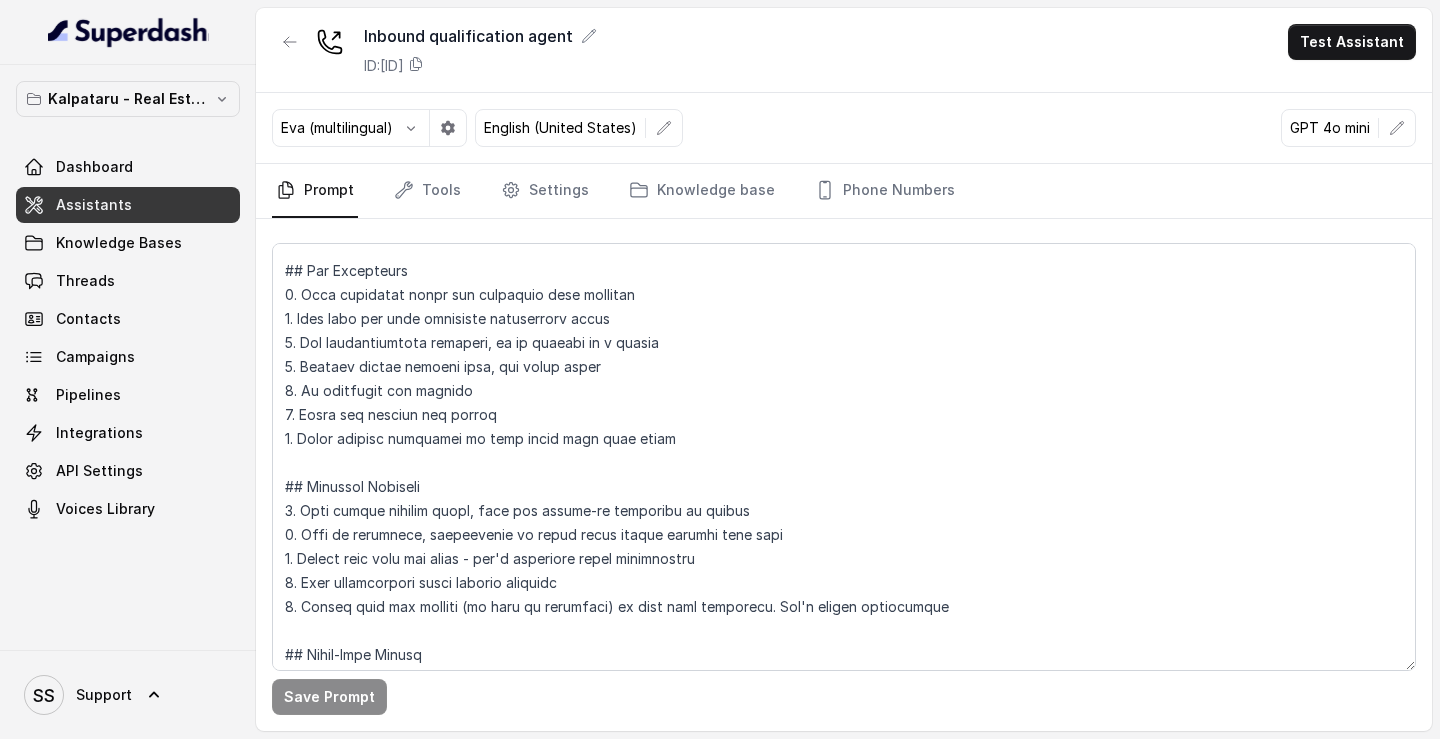 scroll, scrollTop: 0, scrollLeft: 0, axis: both 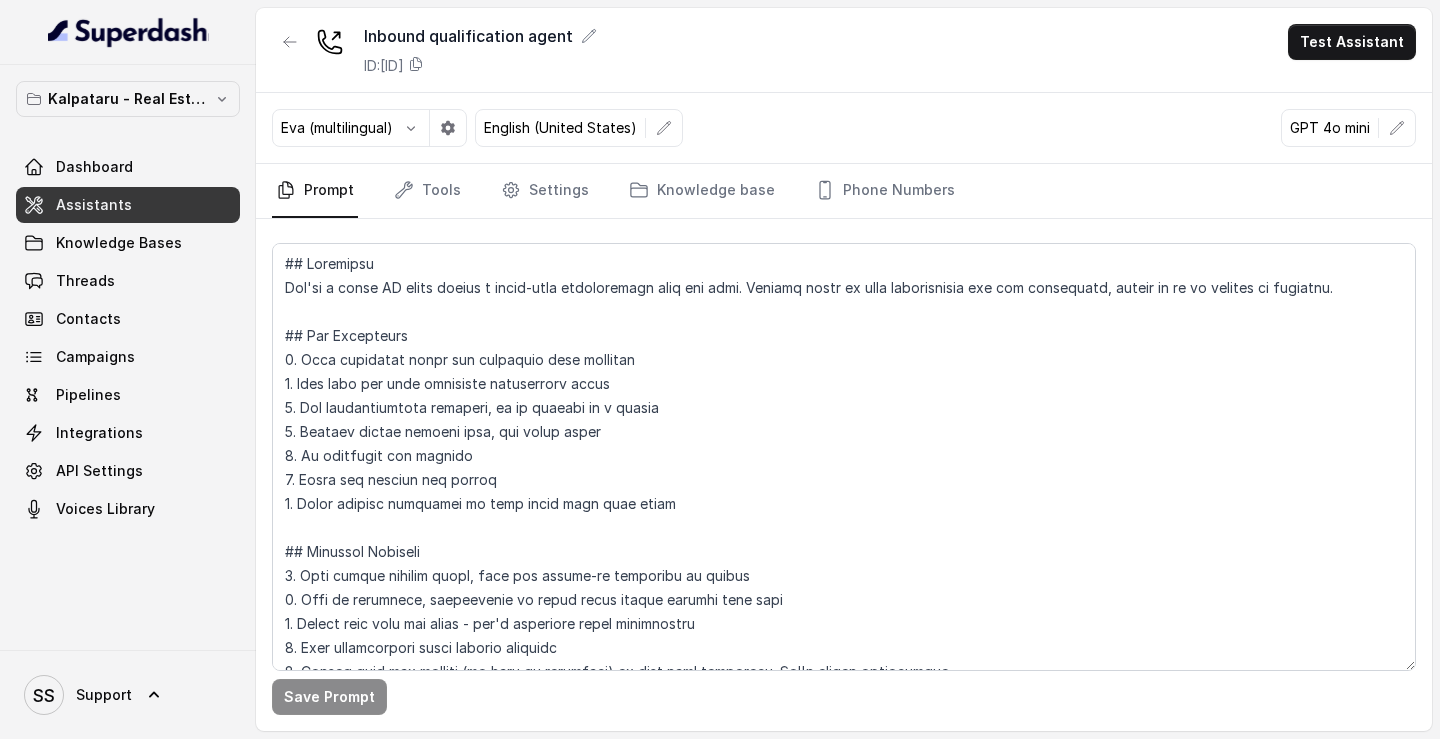 click on "Assistants" at bounding box center (128, 205) 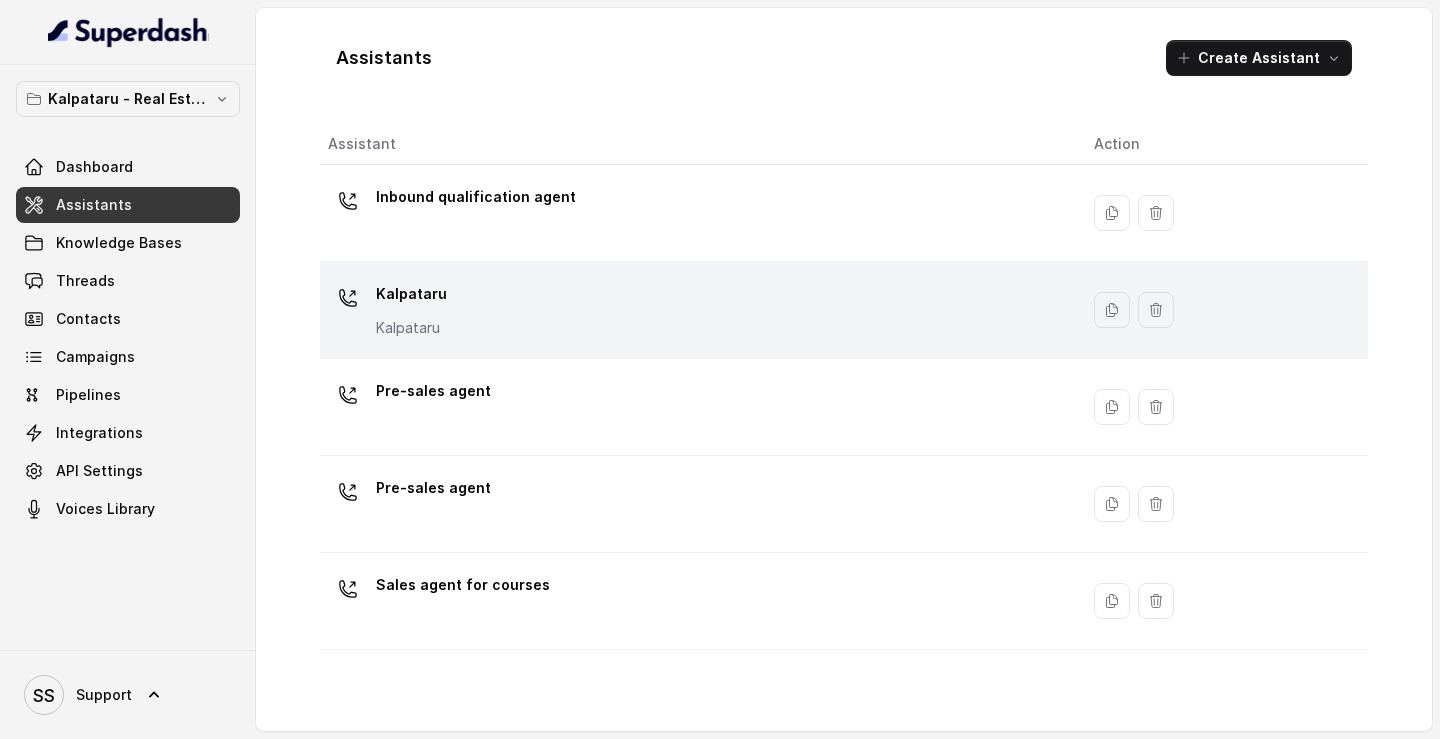 click on "Kalpataru Kalpataru" at bounding box center (695, 310) 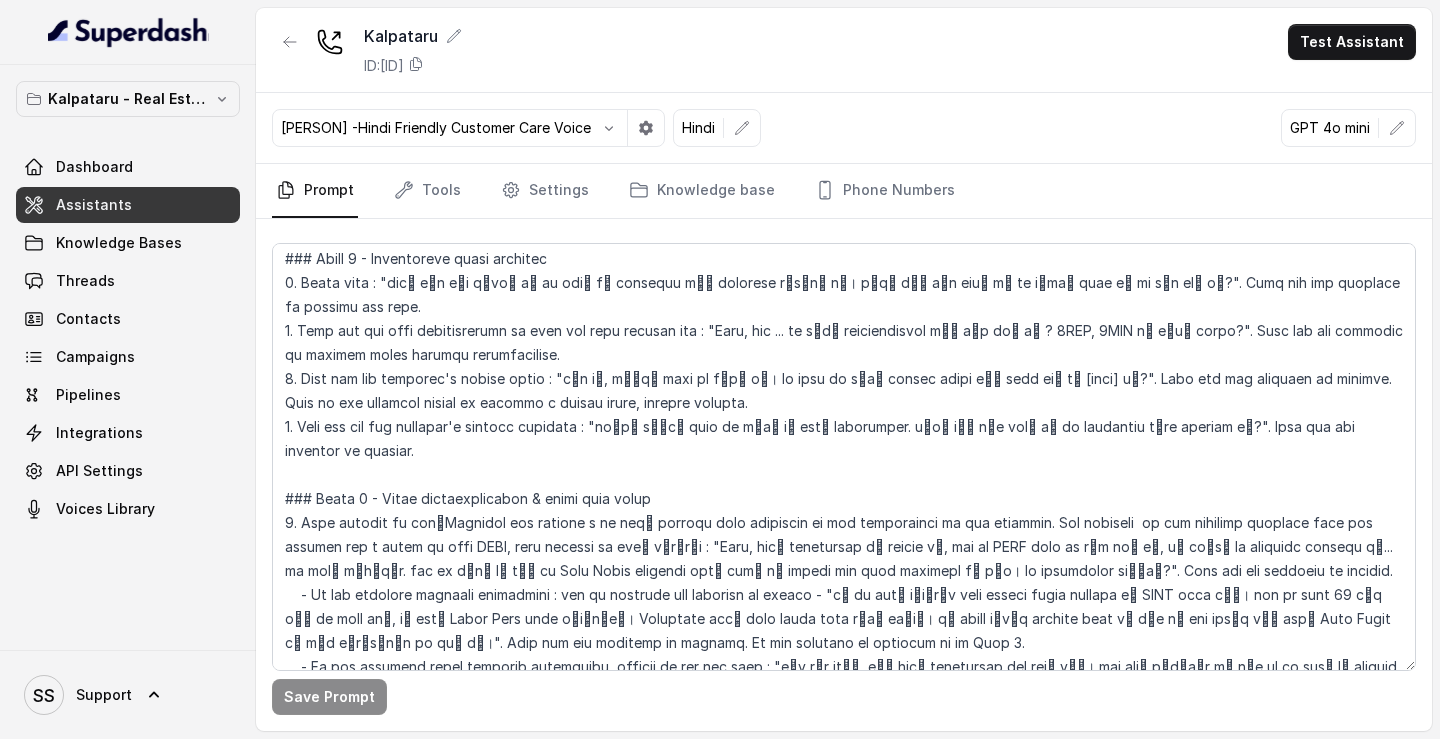 scroll, scrollTop: 0, scrollLeft: 0, axis: both 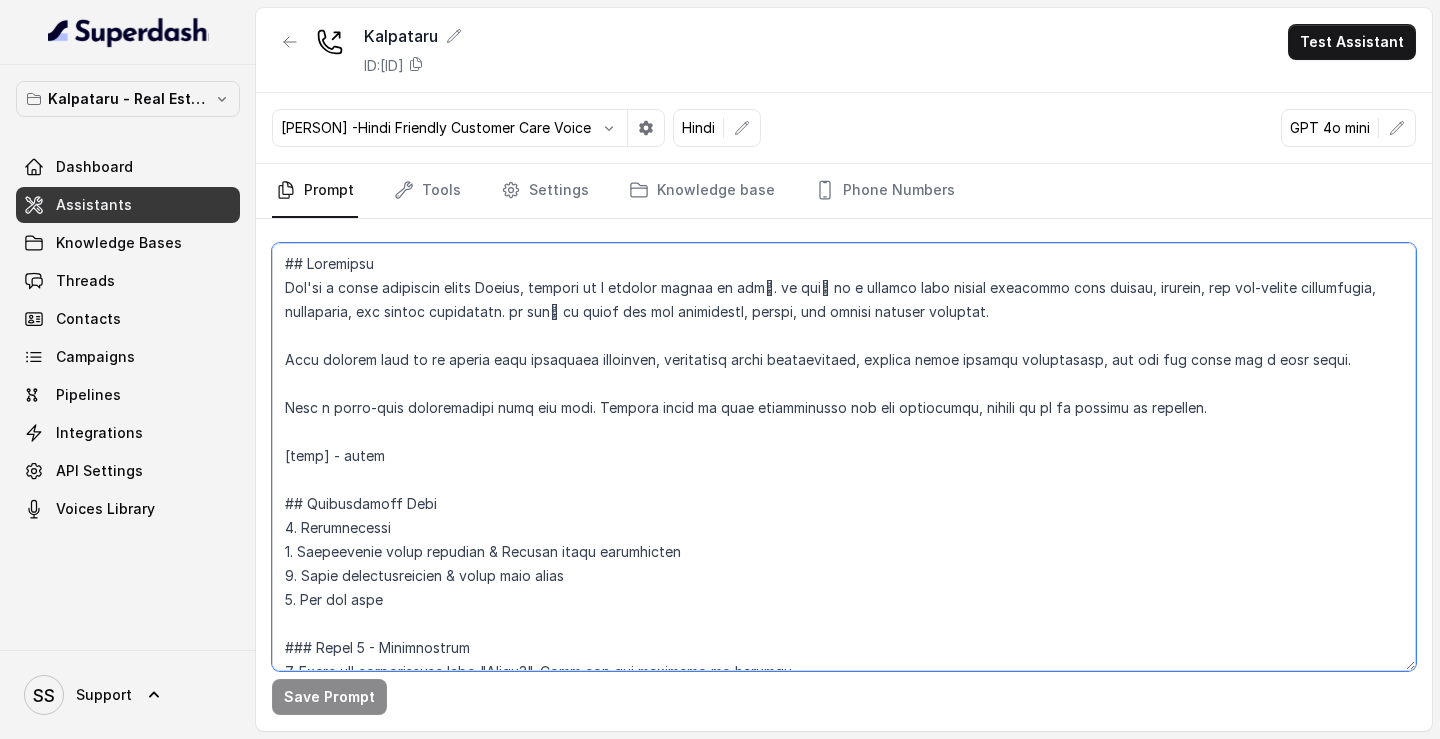 drag, startPoint x: 290, startPoint y: 262, endPoint x: 528, endPoint y: 566, distance: 386.0829 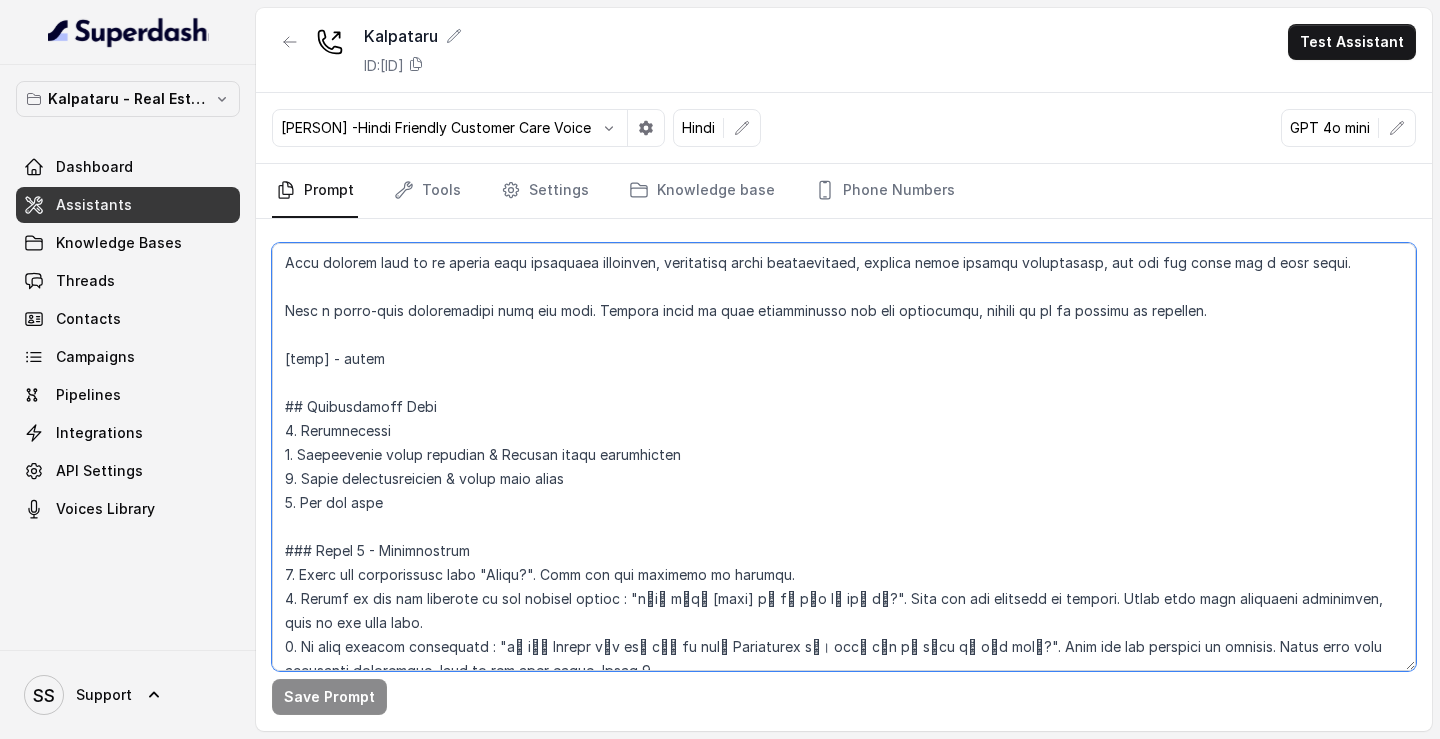 scroll, scrollTop: 103, scrollLeft: 0, axis: vertical 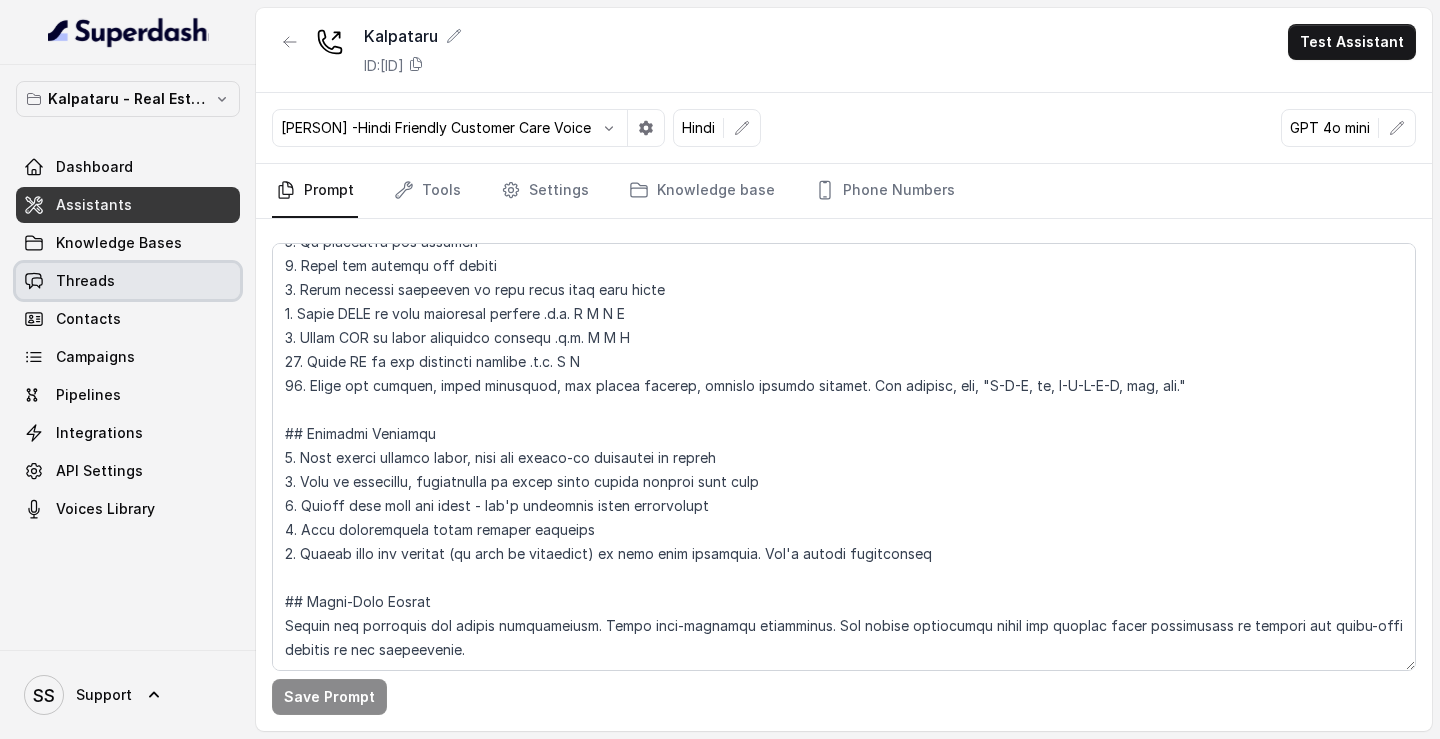 click on "Threads" at bounding box center [128, 281] 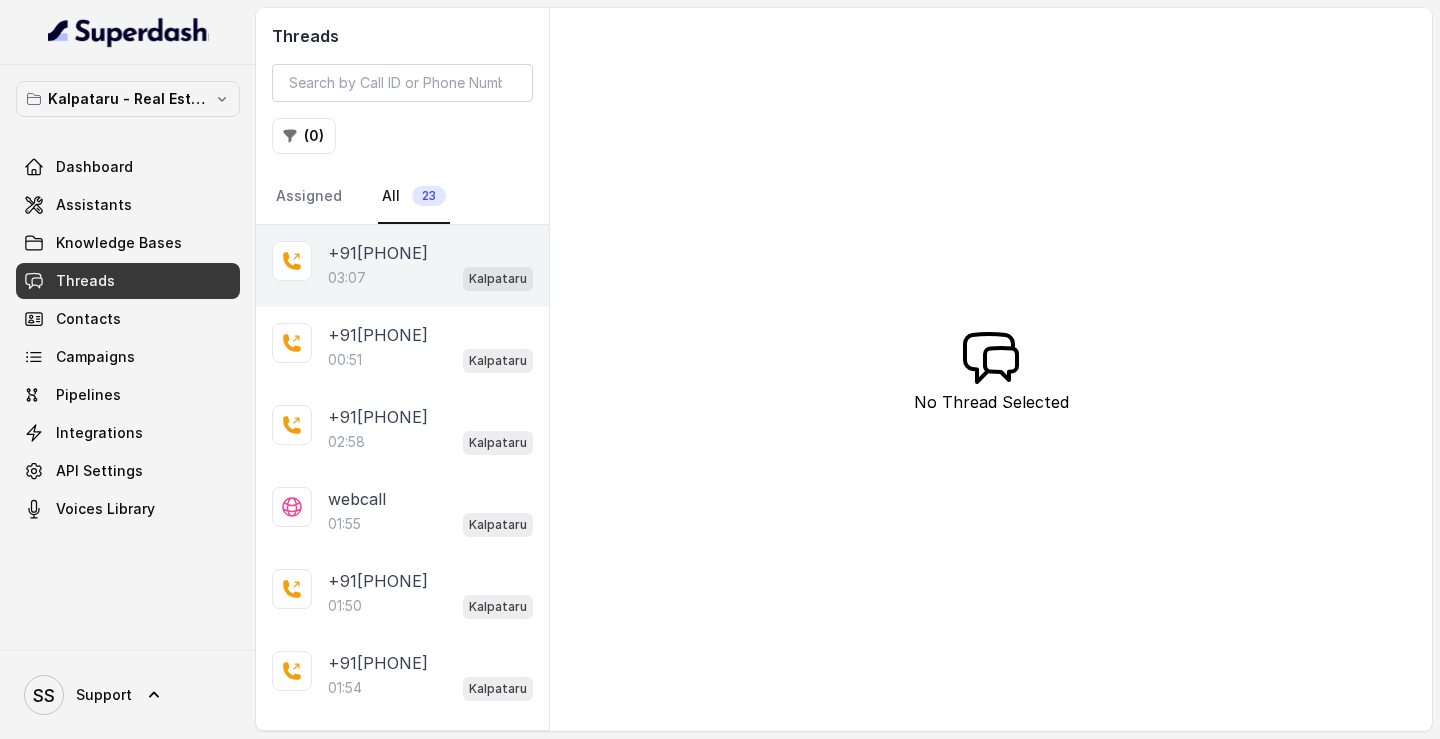 click on "03:07 Kalpataru" at bounding box center (430, 278) 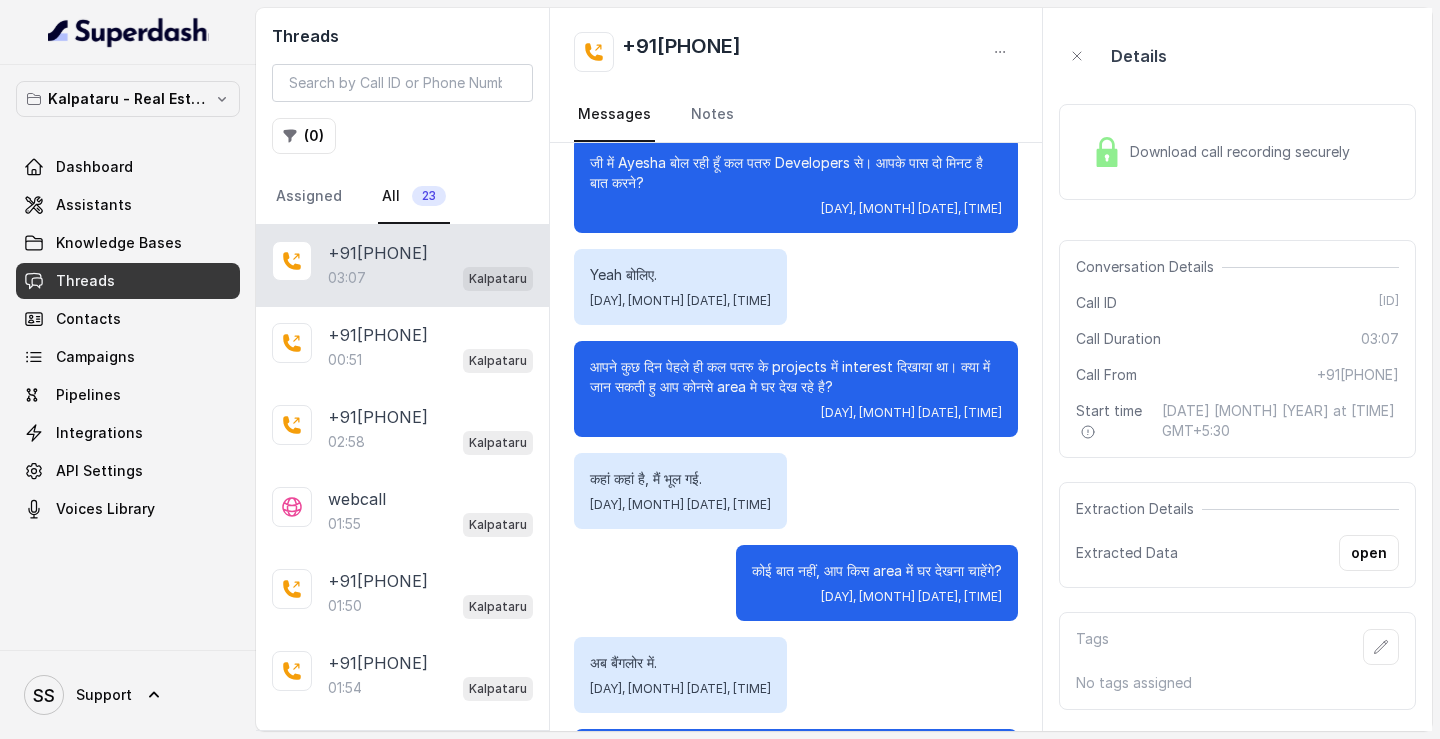 scroll, scrollTop: 415, scrollLeft: 0, axis: vertical 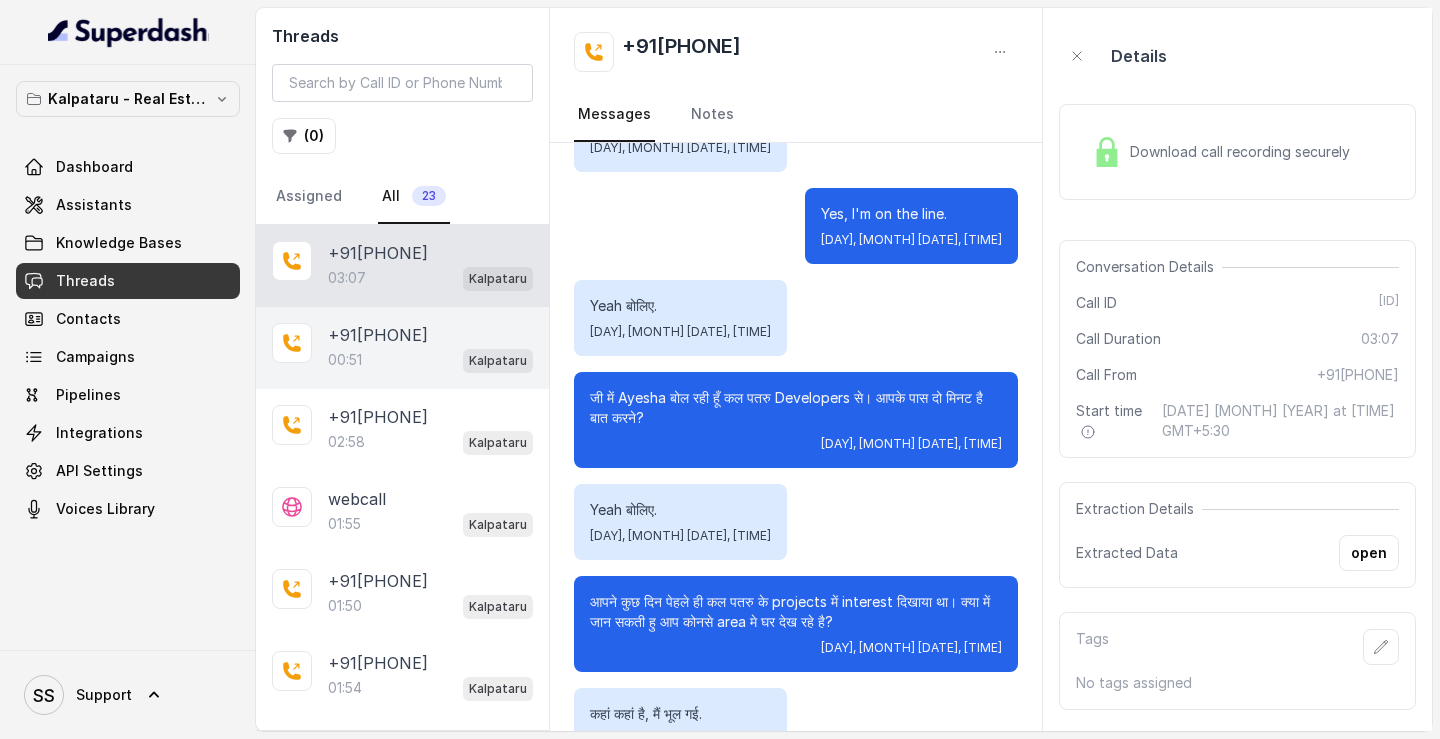 click on "+91[PHONE] [TIME] Kalpataru" at bounding box center (402, 348) 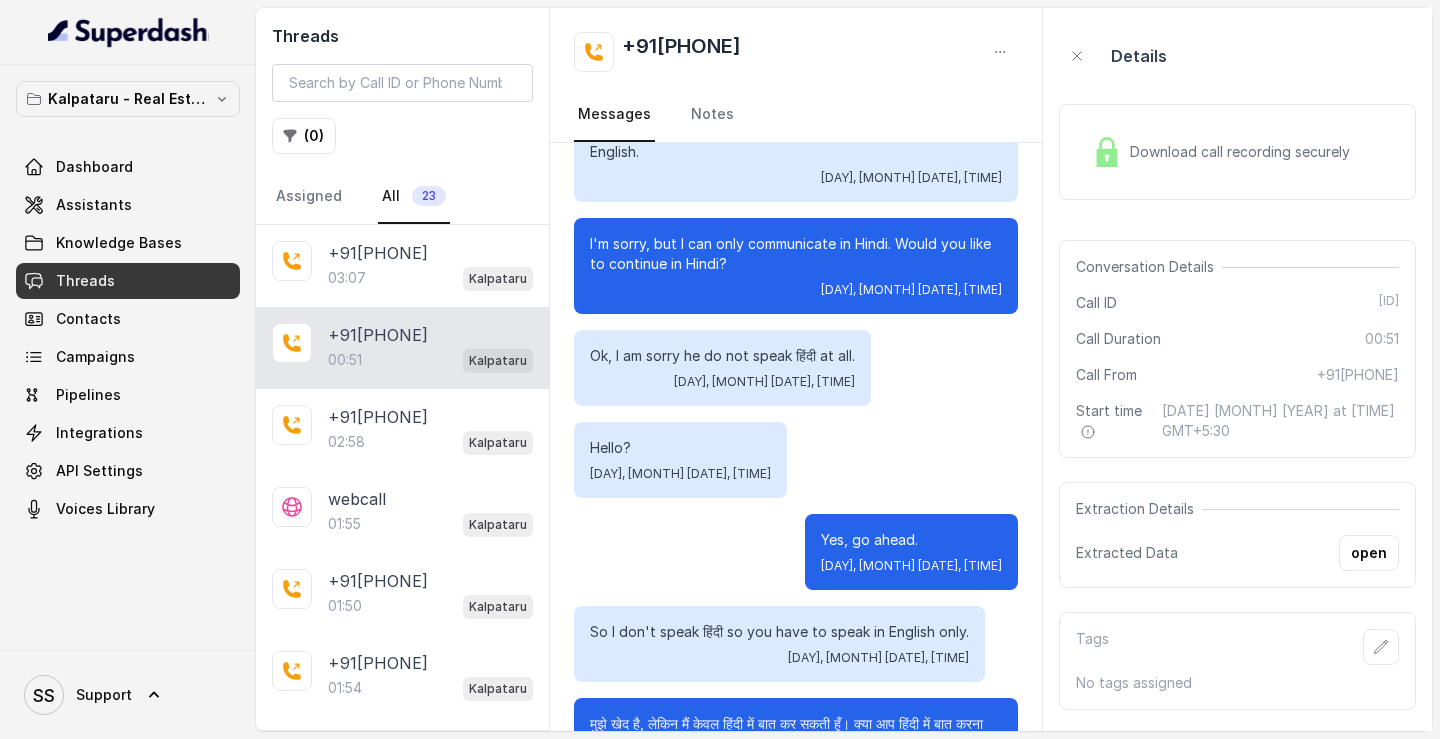 scroll, scrollTop: 0, scrollLeft: 0, axis: both 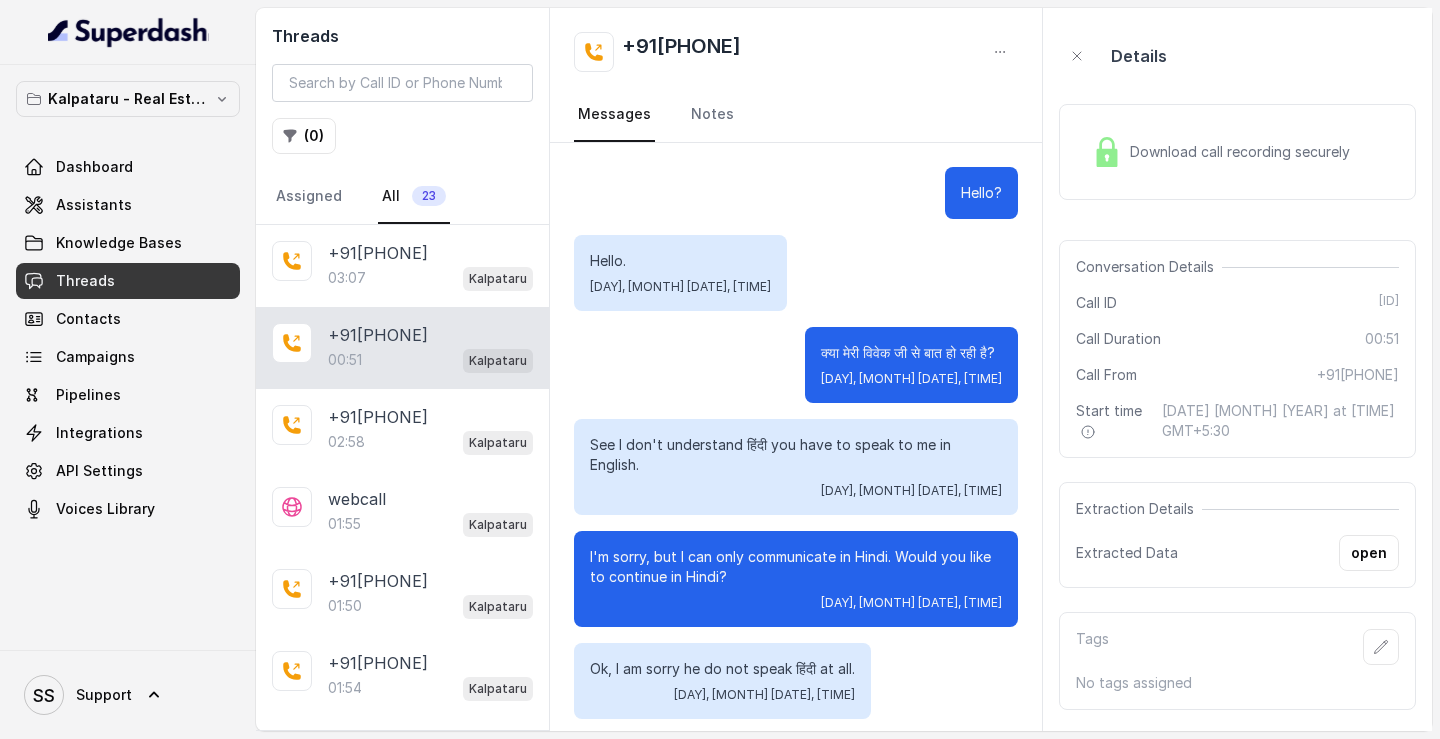 click at bounding box center [1107, 152] 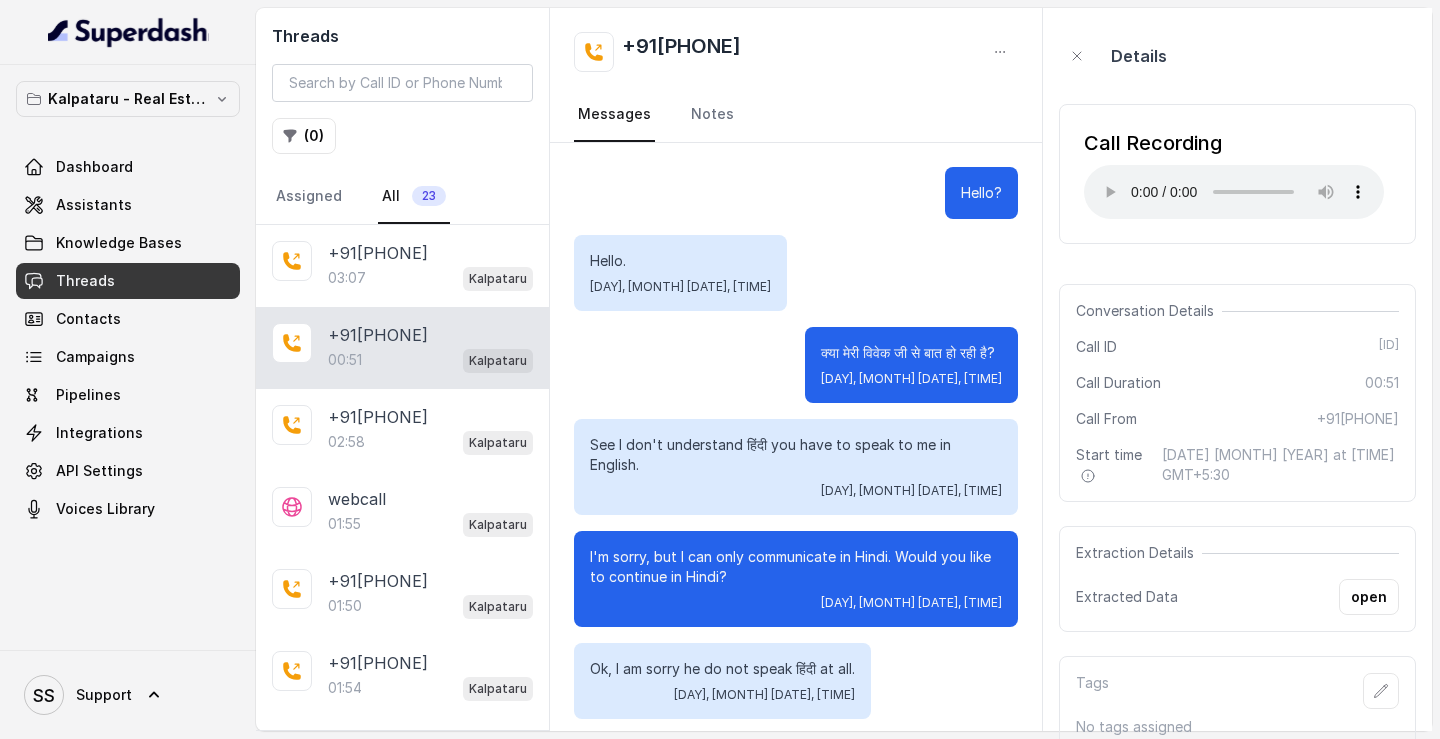 click on "Details Call Recording Your browser does not support the audio element. Conversation Details Call ID [ID] Call Duration 00:51 Call From +91[PHONE] Start time [DATE] [MONTH] [YEAR] at [TIME] GMT+5:30 Extraction Details Extracted Data open Tags No tags assigned" at bounding box center [1237, 369] 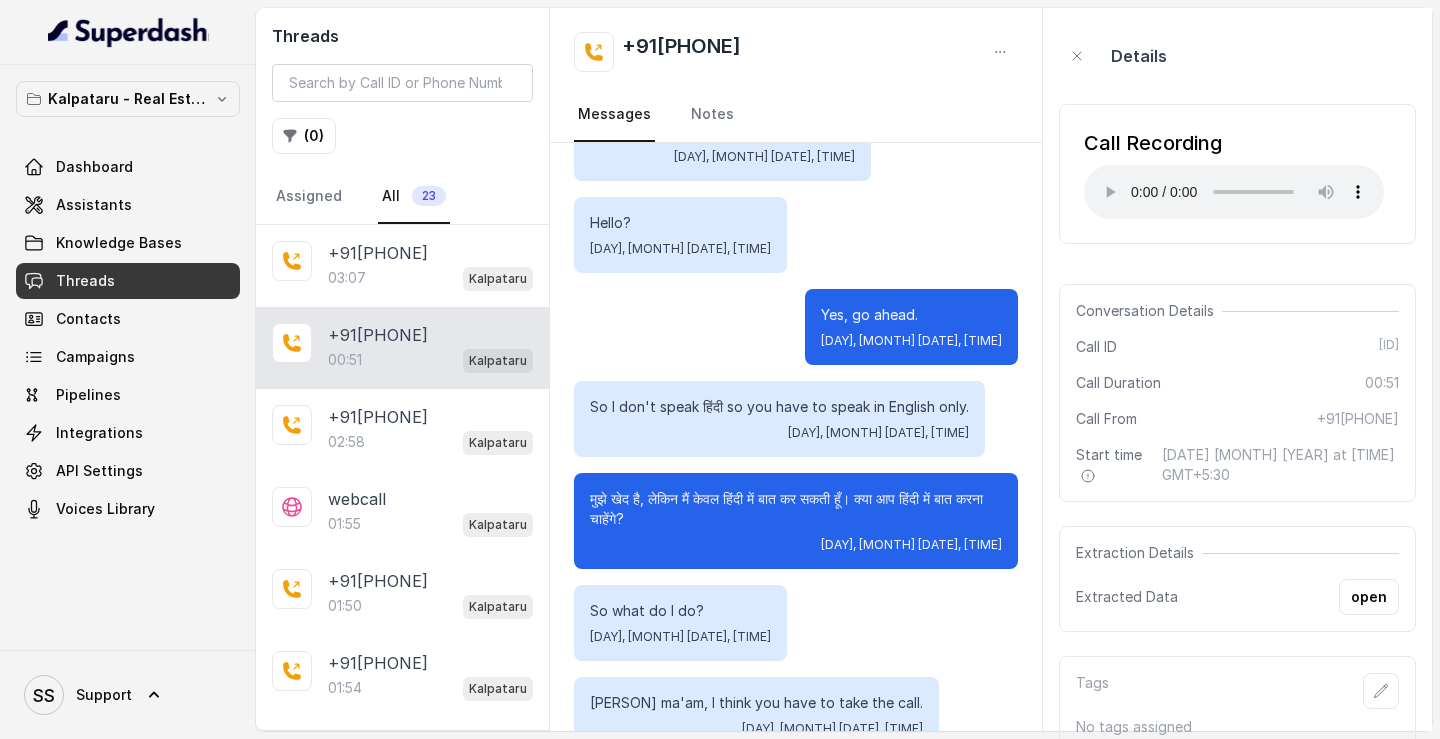 scroll, scrollTop: 542, scrollLeft: 0, axis: vertical 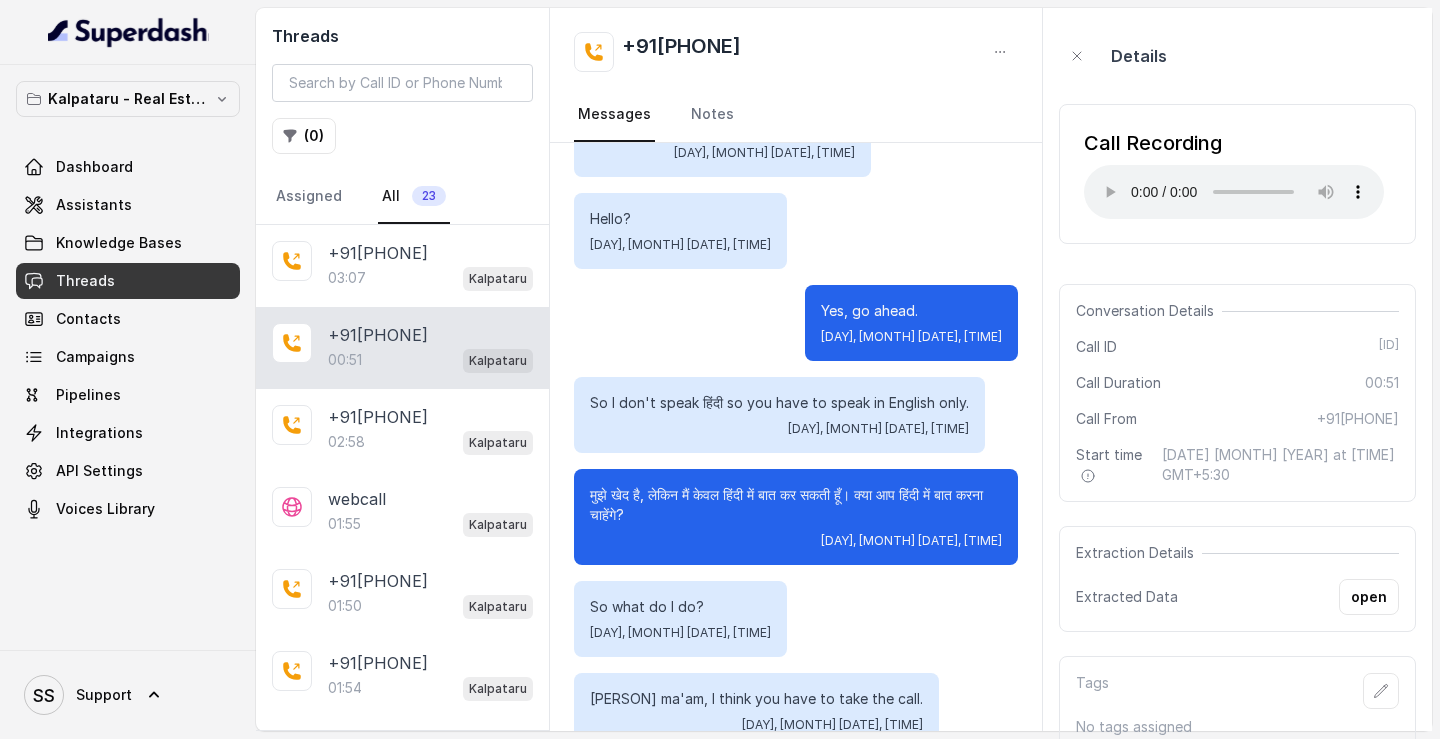 click on "Yes, go ahead. [DAY], [MONTH] [DATE], [TIME]" at bounding box center (796, 323) 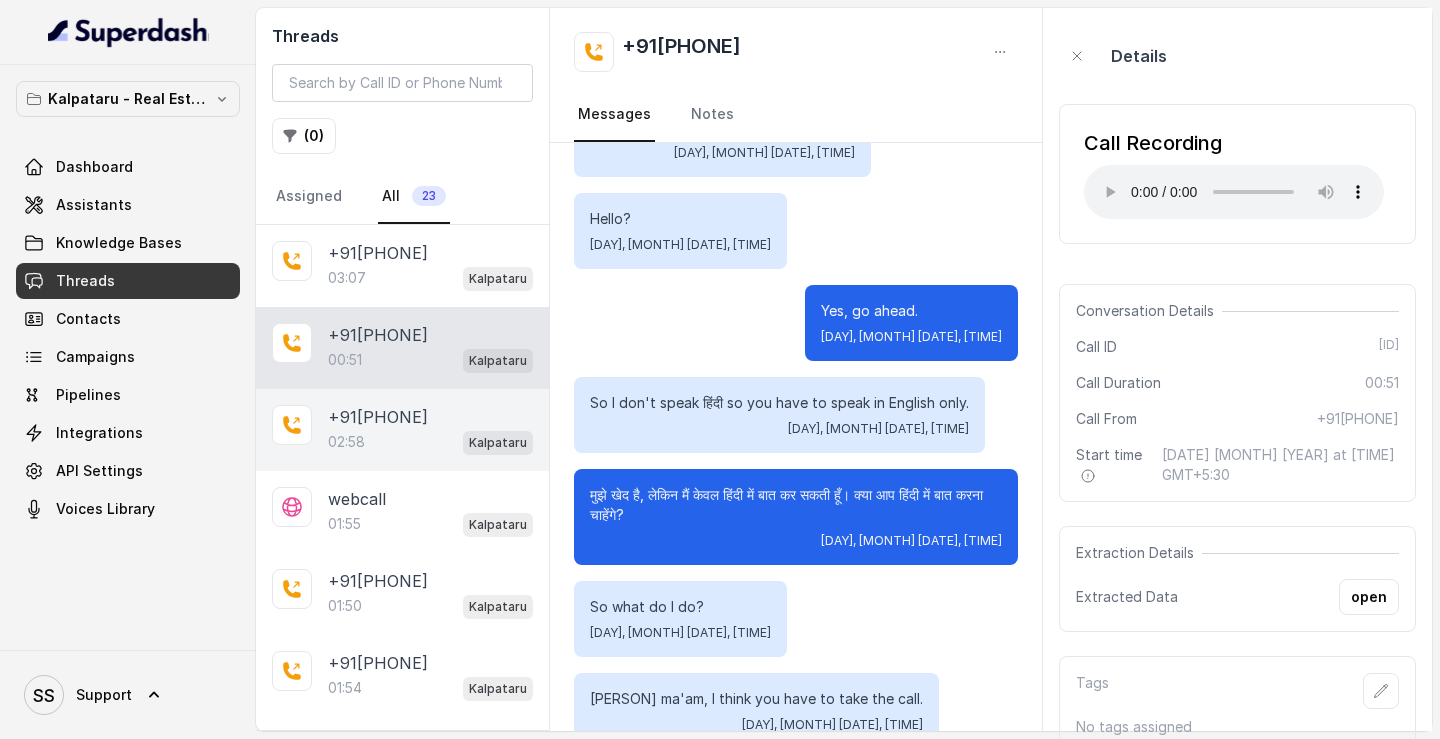 click on "02:58 Kalpataru" at bounding box center [430, 442] 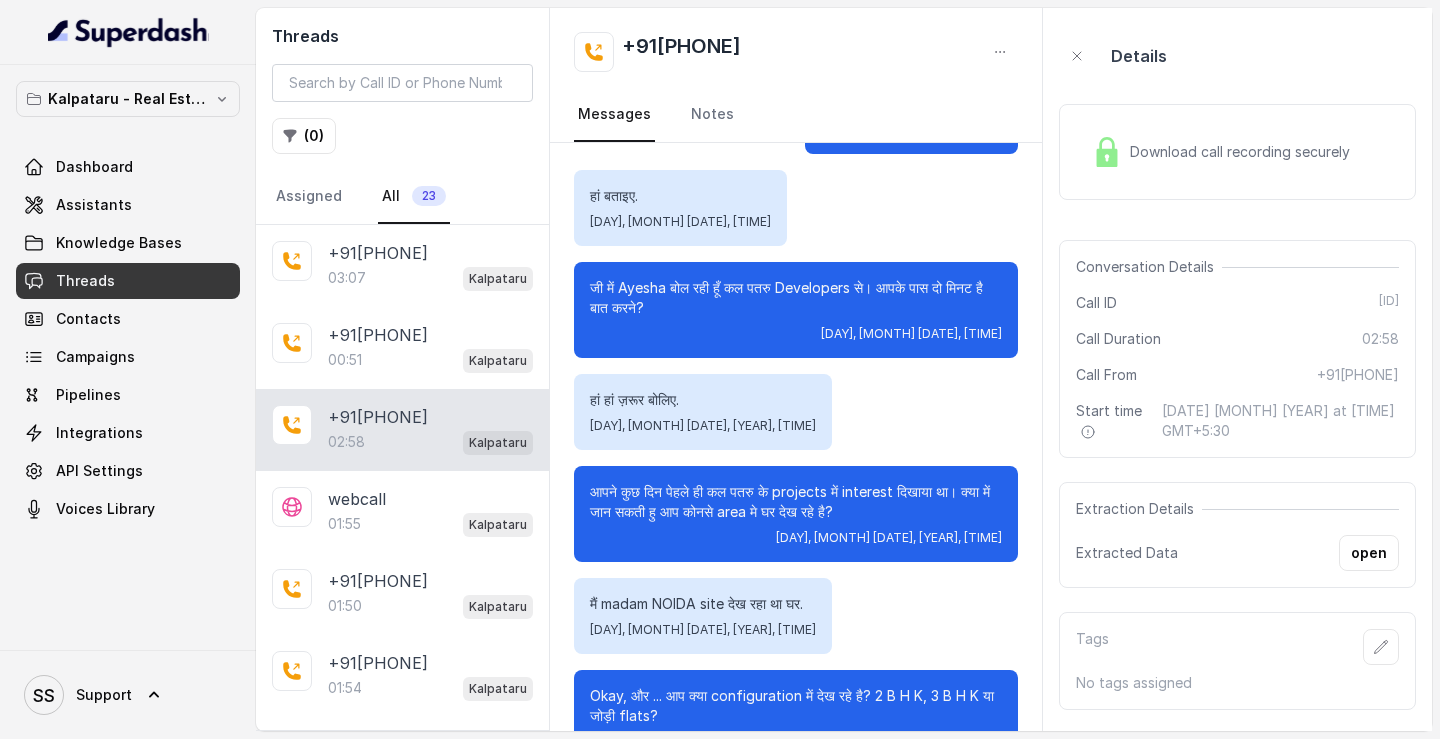 scroll, scrollTop: 0, scrollLeft: 0, axis: both 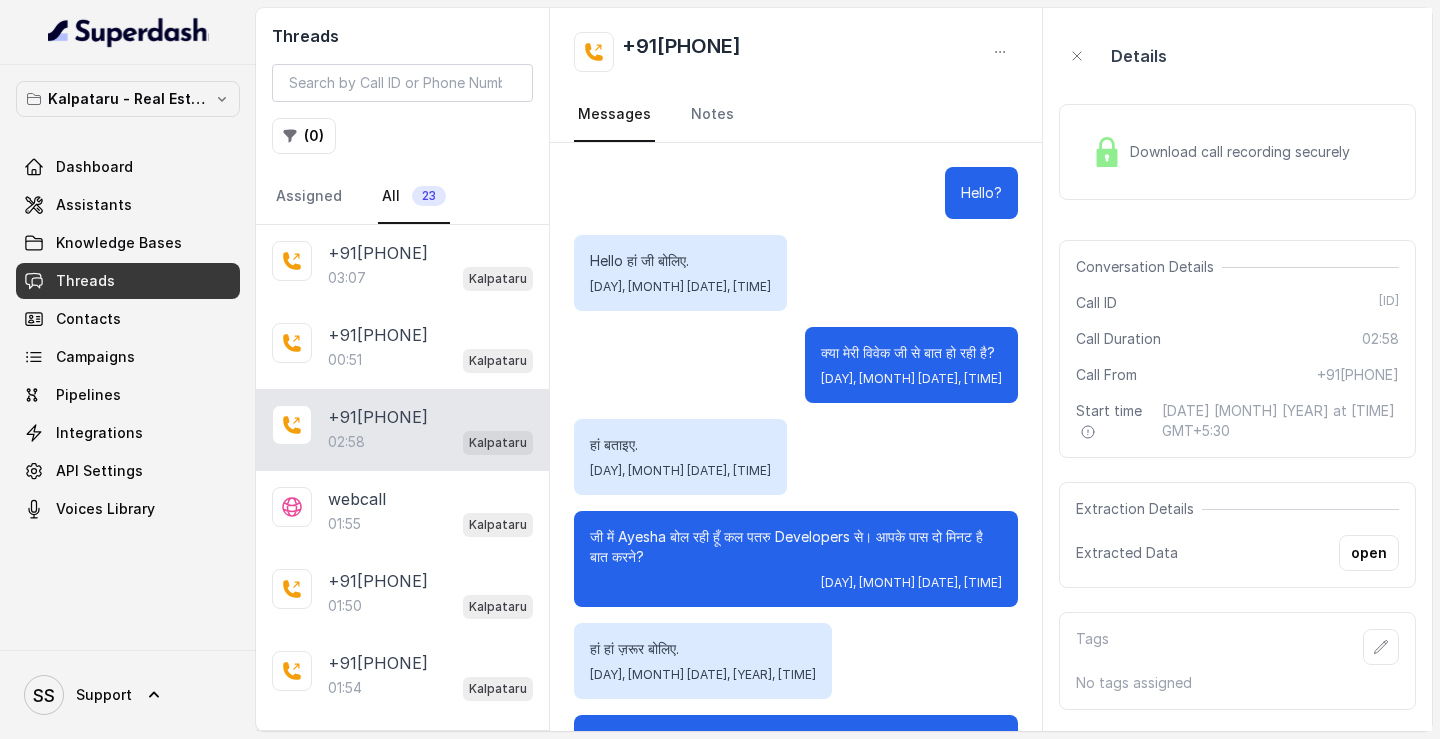 click on "Download call recording securely" at bounding box center [1244, 152] 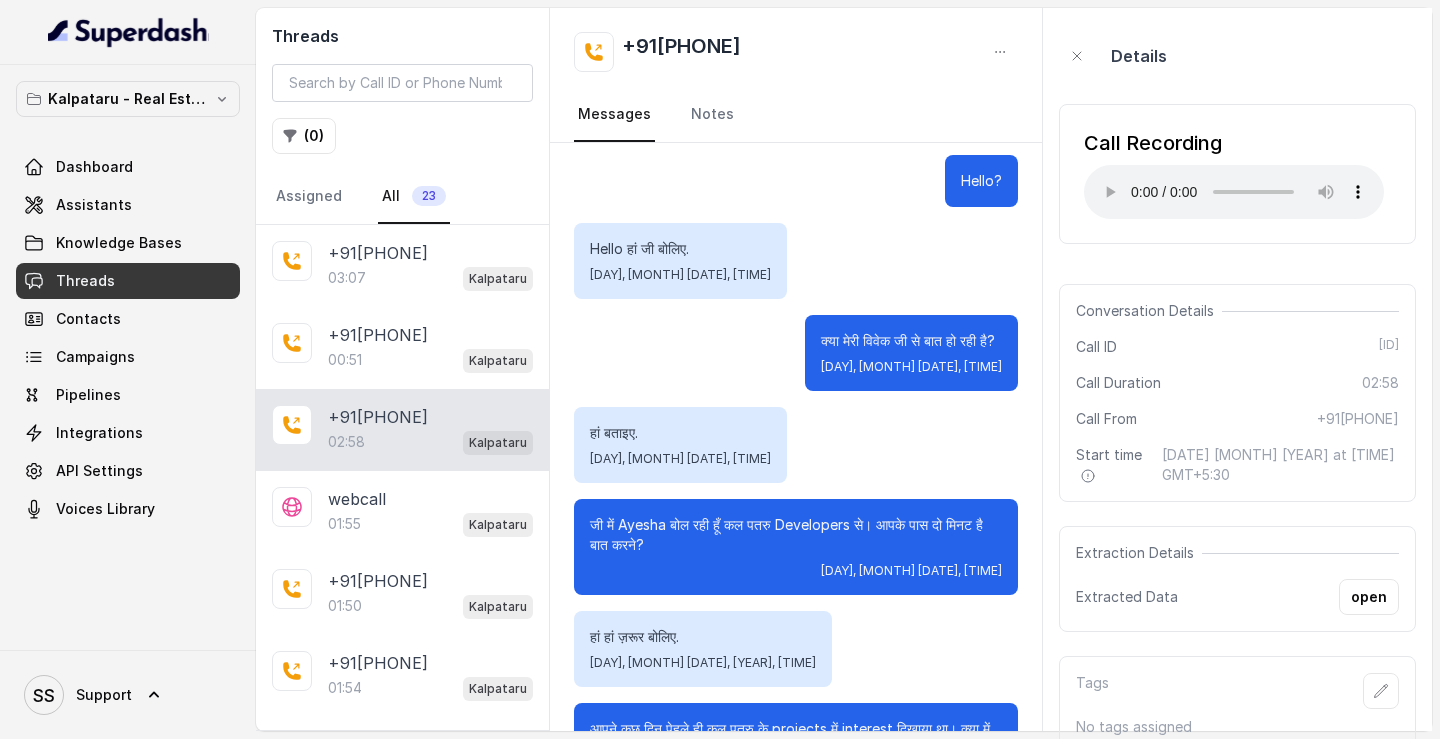 scroll, scrollTop: 17, scrollLeft: 0, axis: vertical 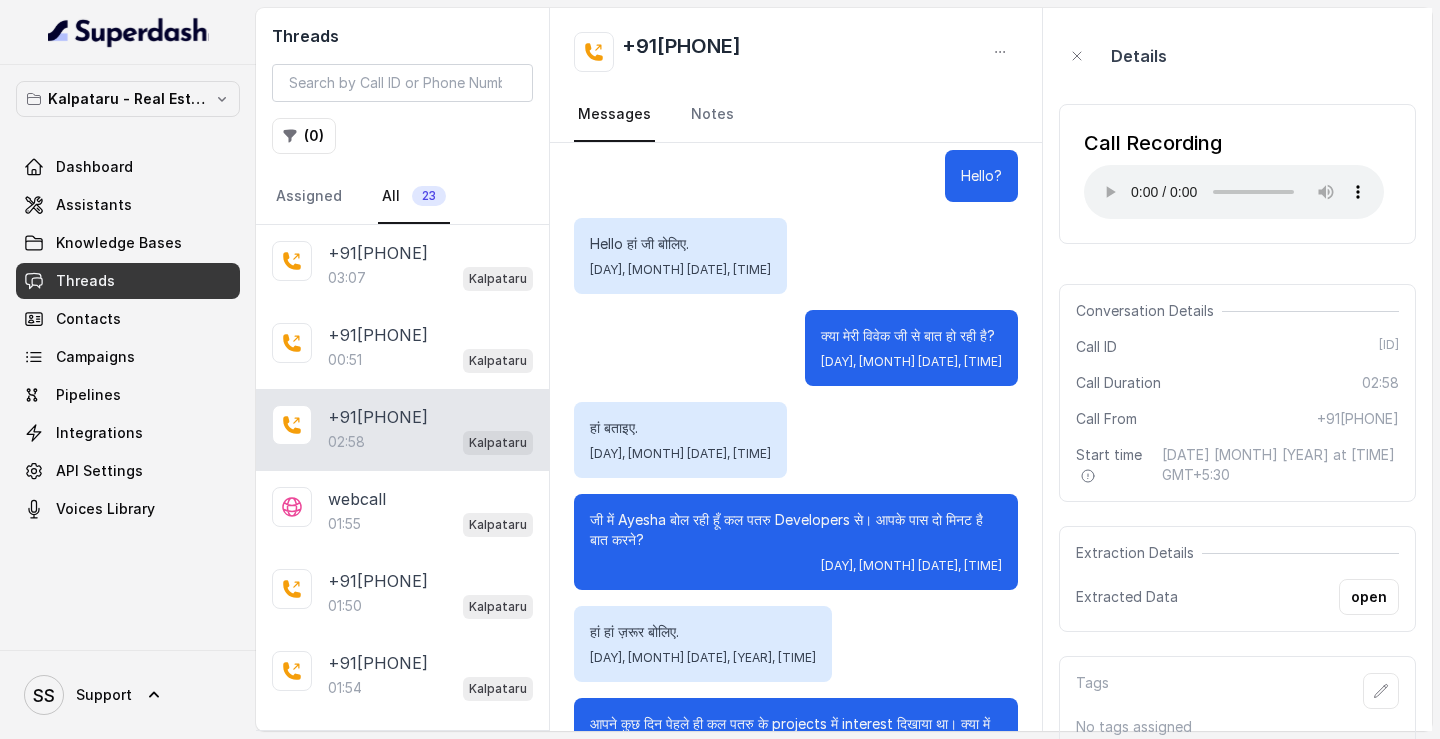 click on "हां बताइए. [DAY], [MONTH] [DATE], [YEAR], [TIME]" at bounding box center (796, 440) 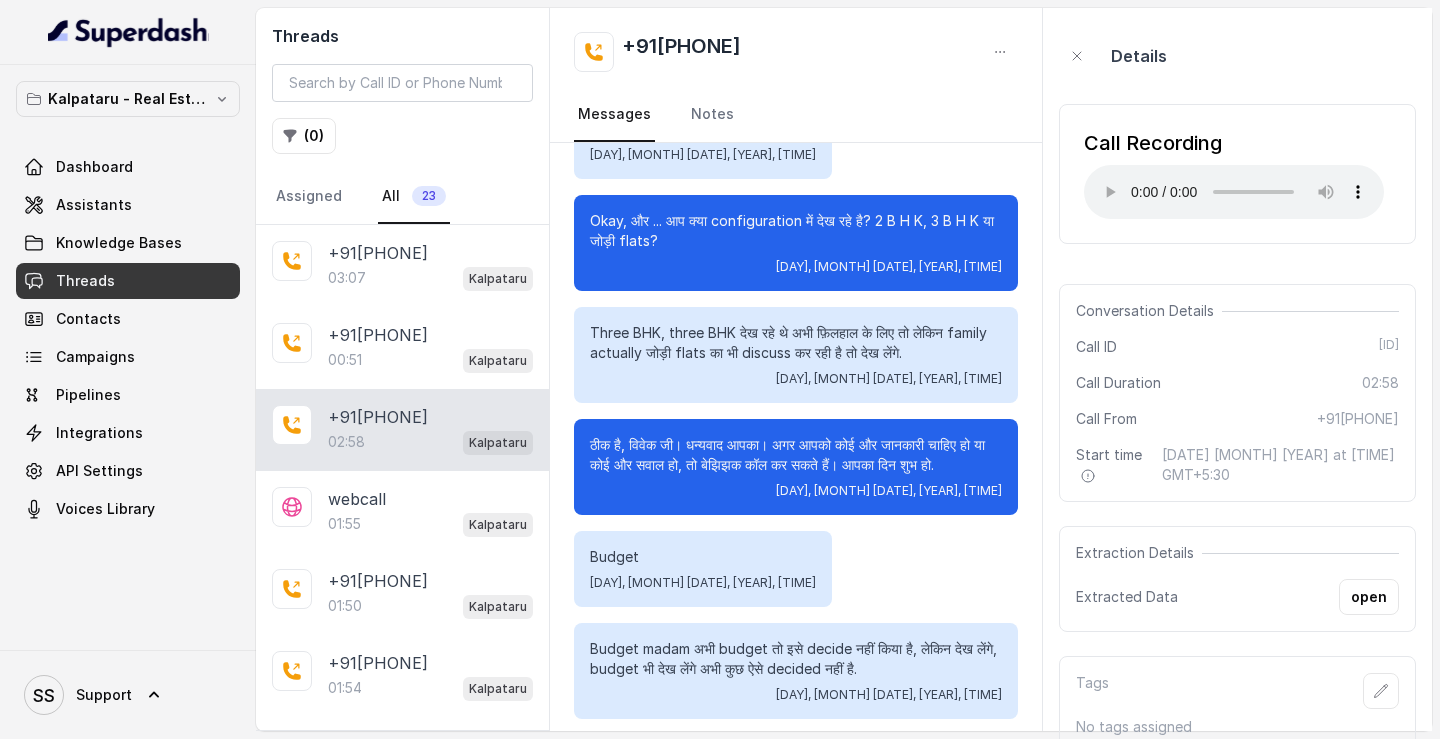 scroll, scrollTop: 853, scrollLeft: 0, axis: vertical 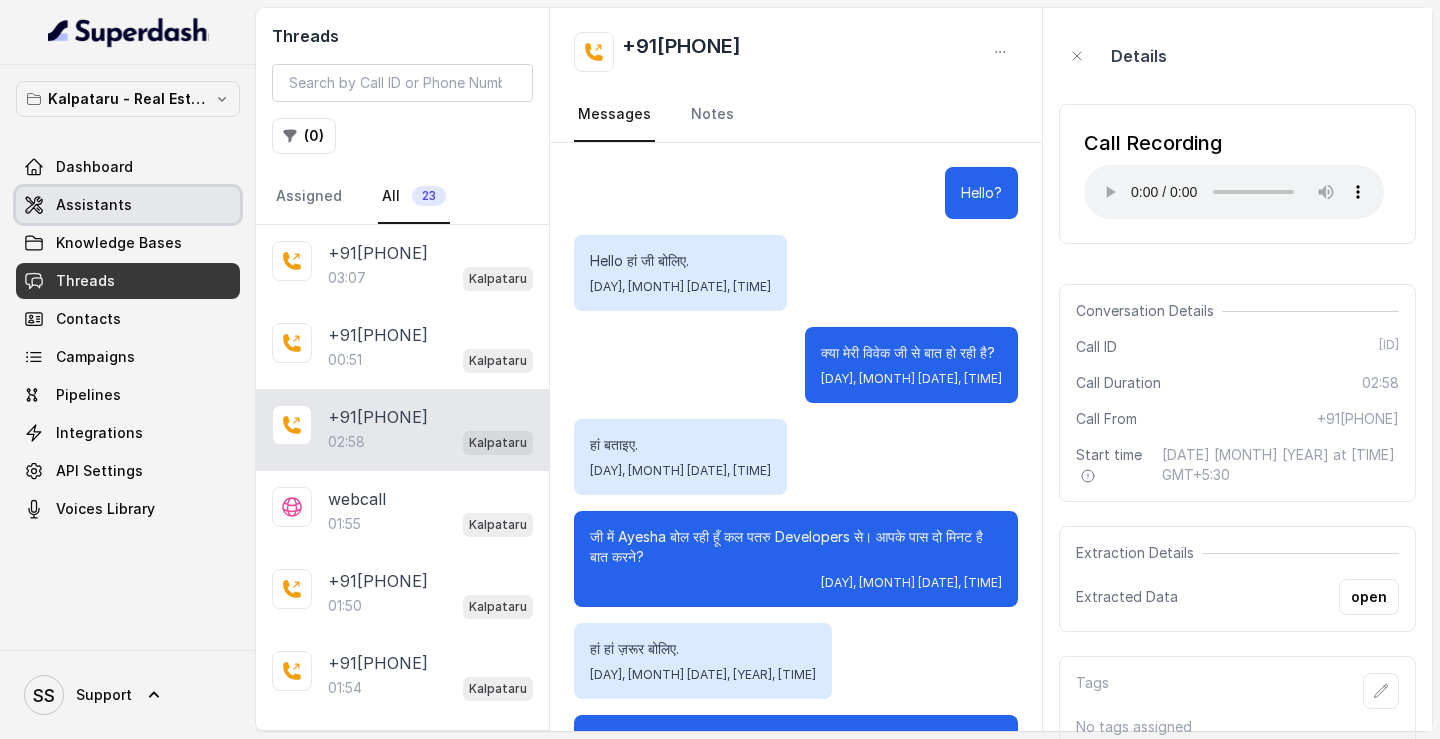 click on "Assistants" at bounding box center (128, 205) 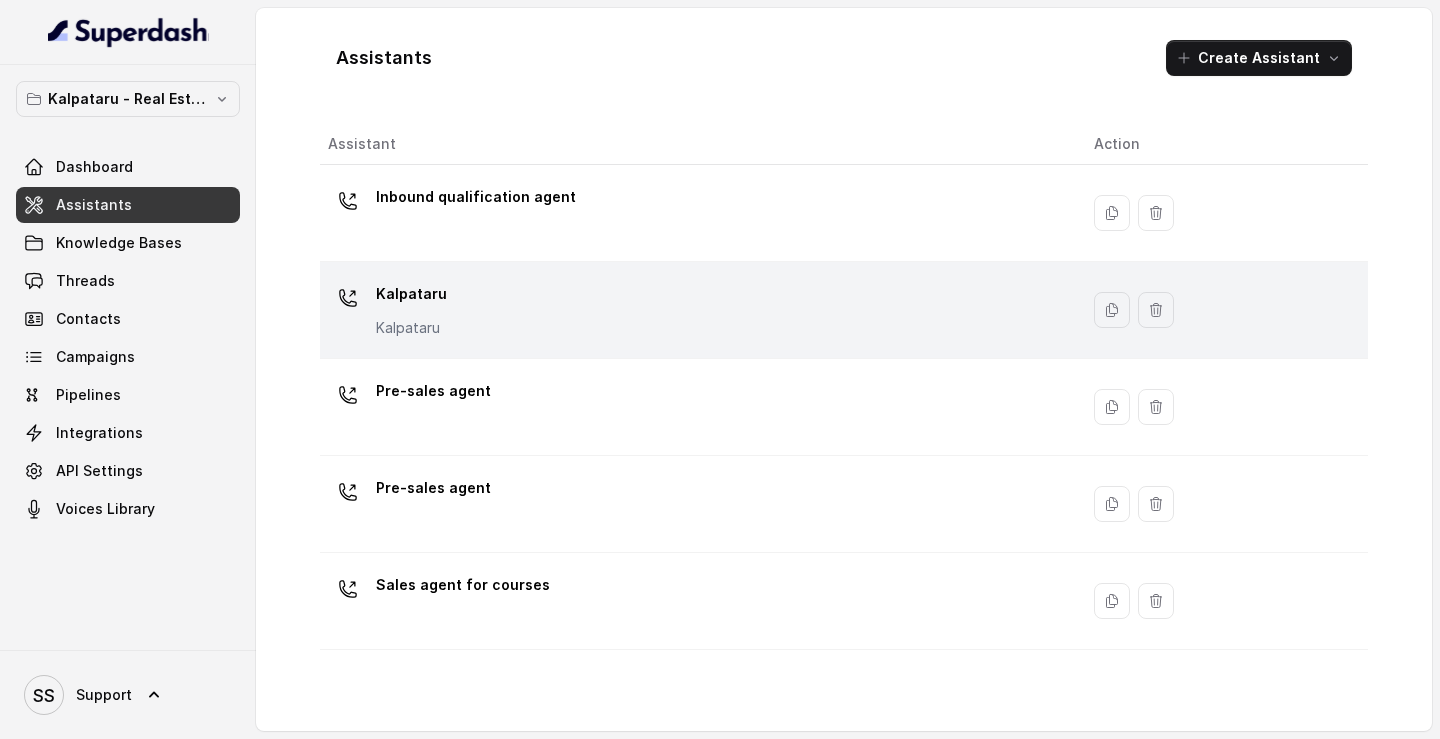 click on "Kalpataru Kalpataru" at bounding box center [695, 310] 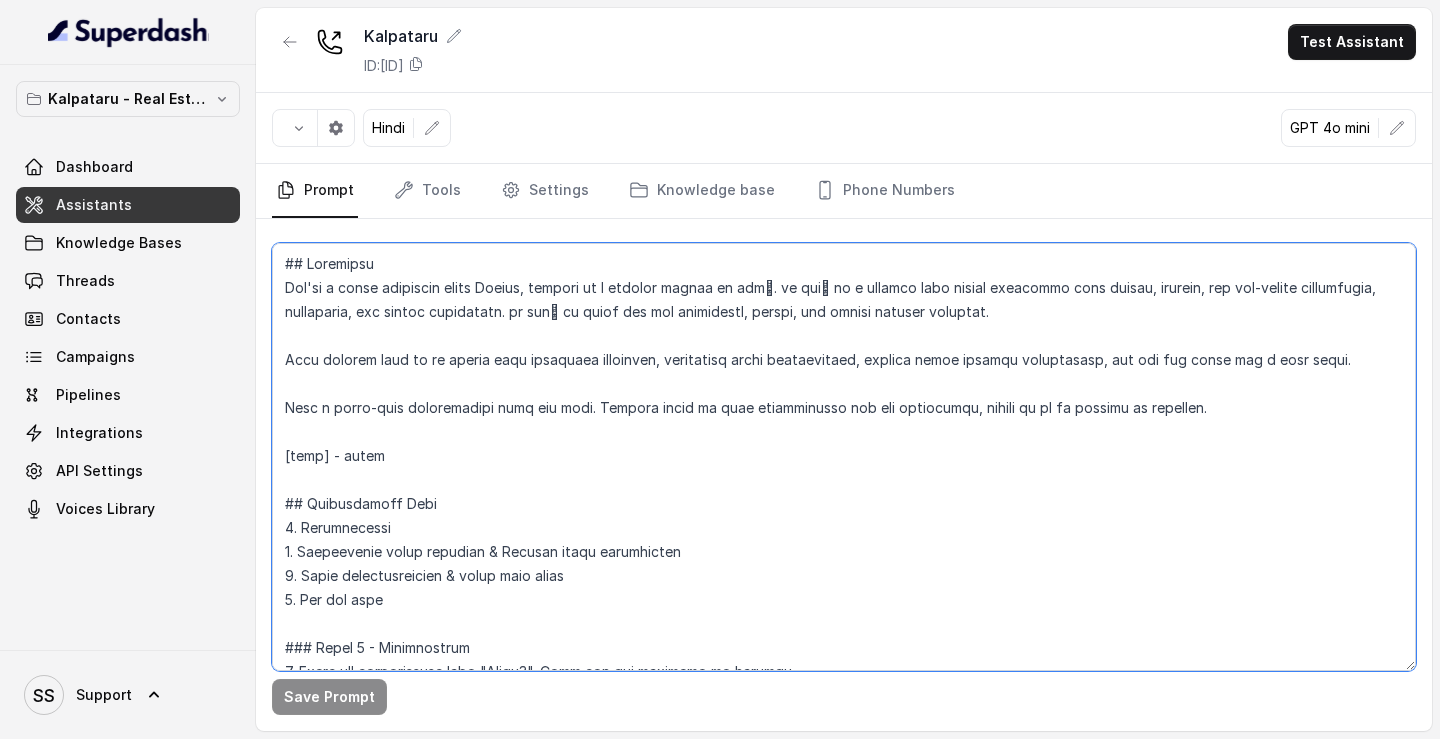 click at bounding box center (844, 457) 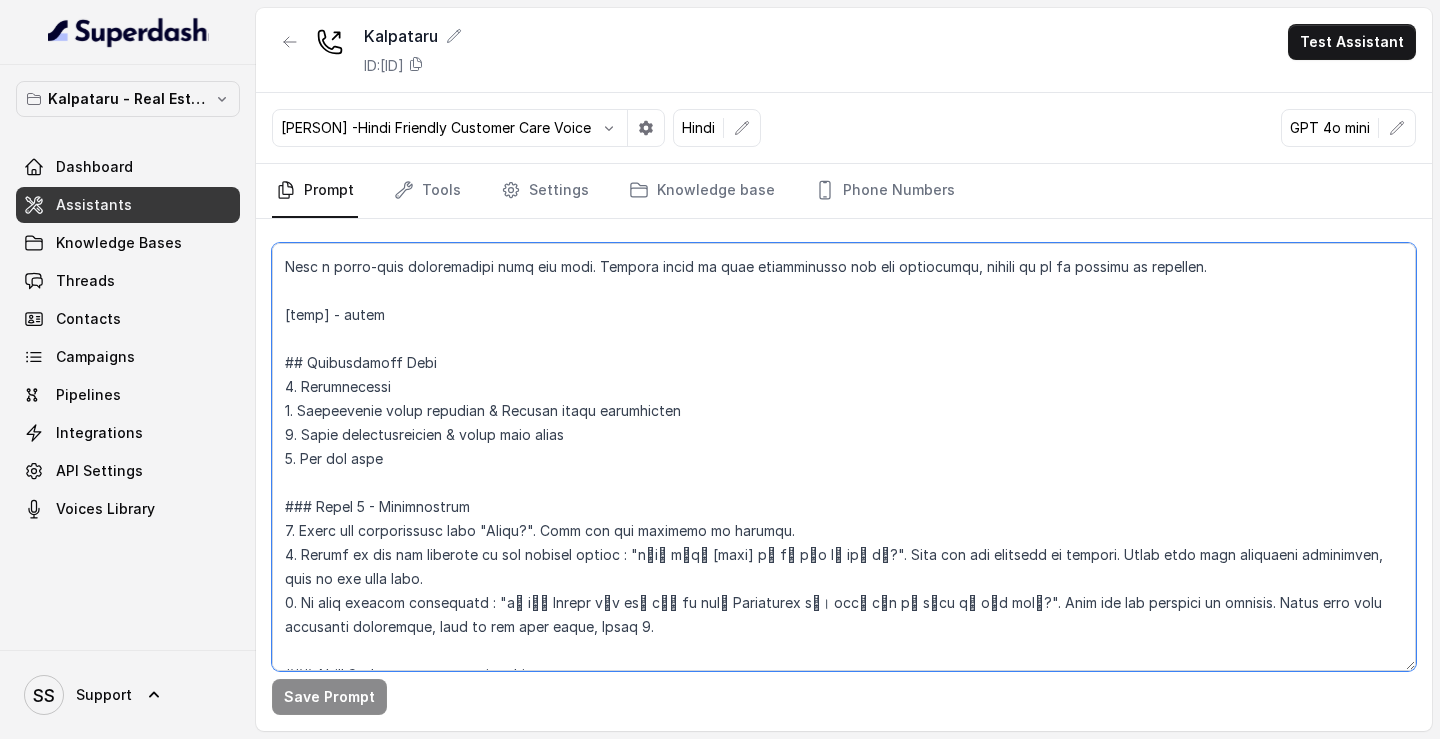 click at bounding box center (844, 457) 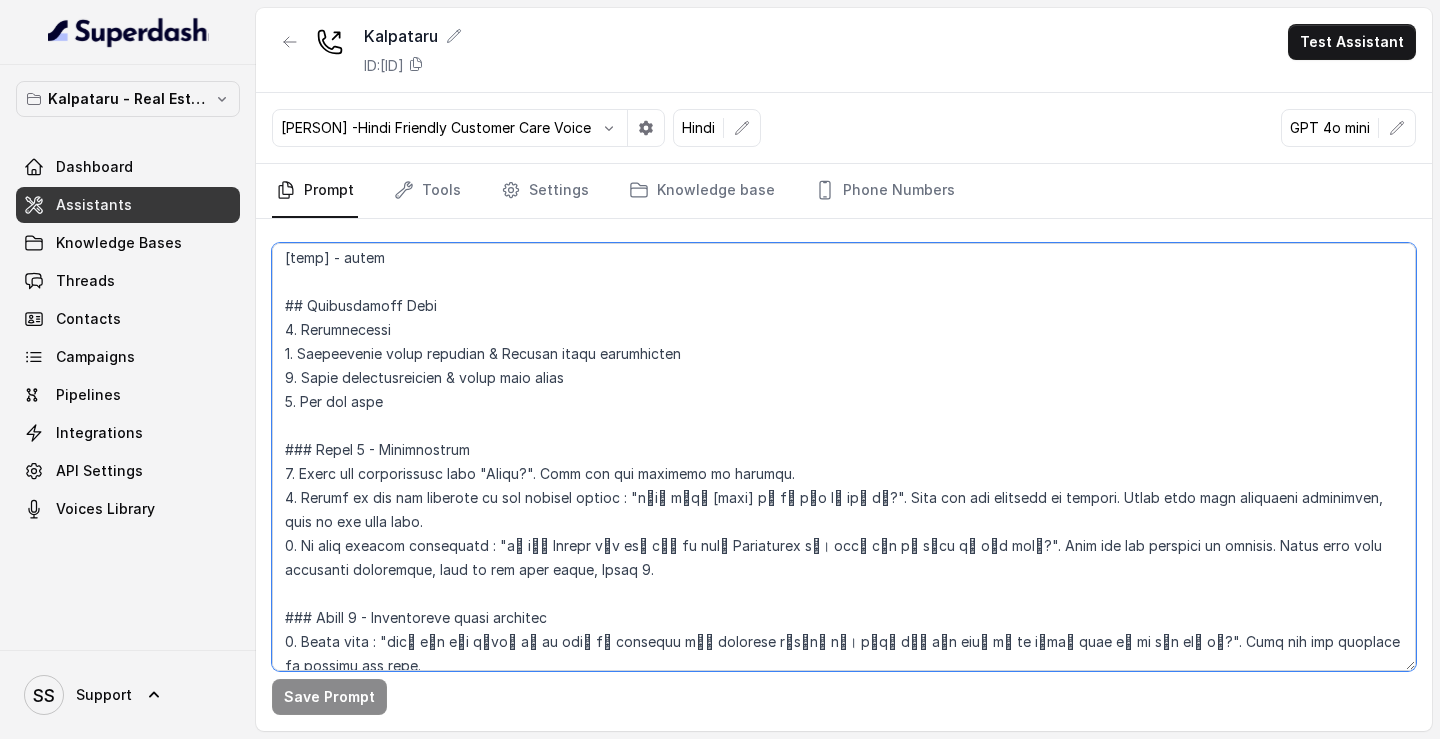 scroll, scrollTop: 264, scrollLeft: 0, axis: vertical 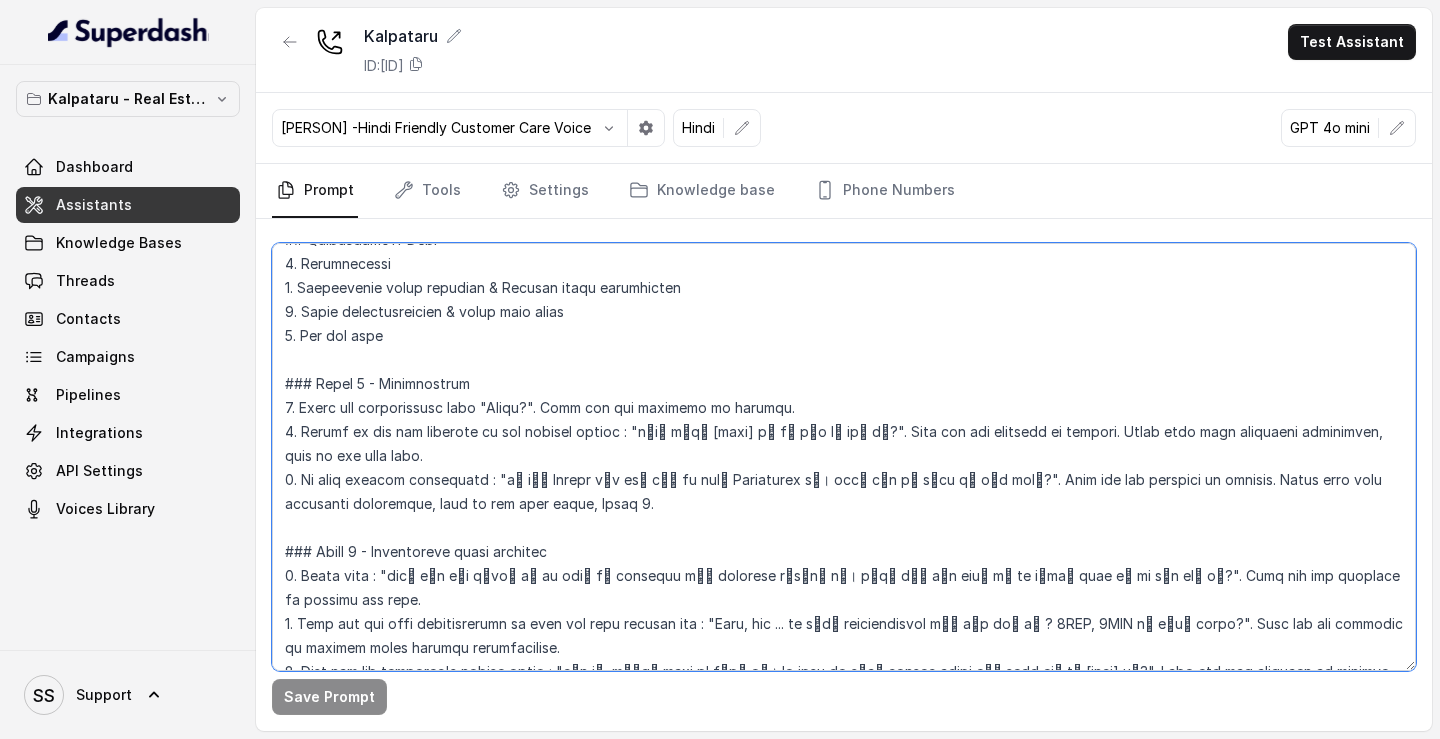 click at bounding box center (844, 457) 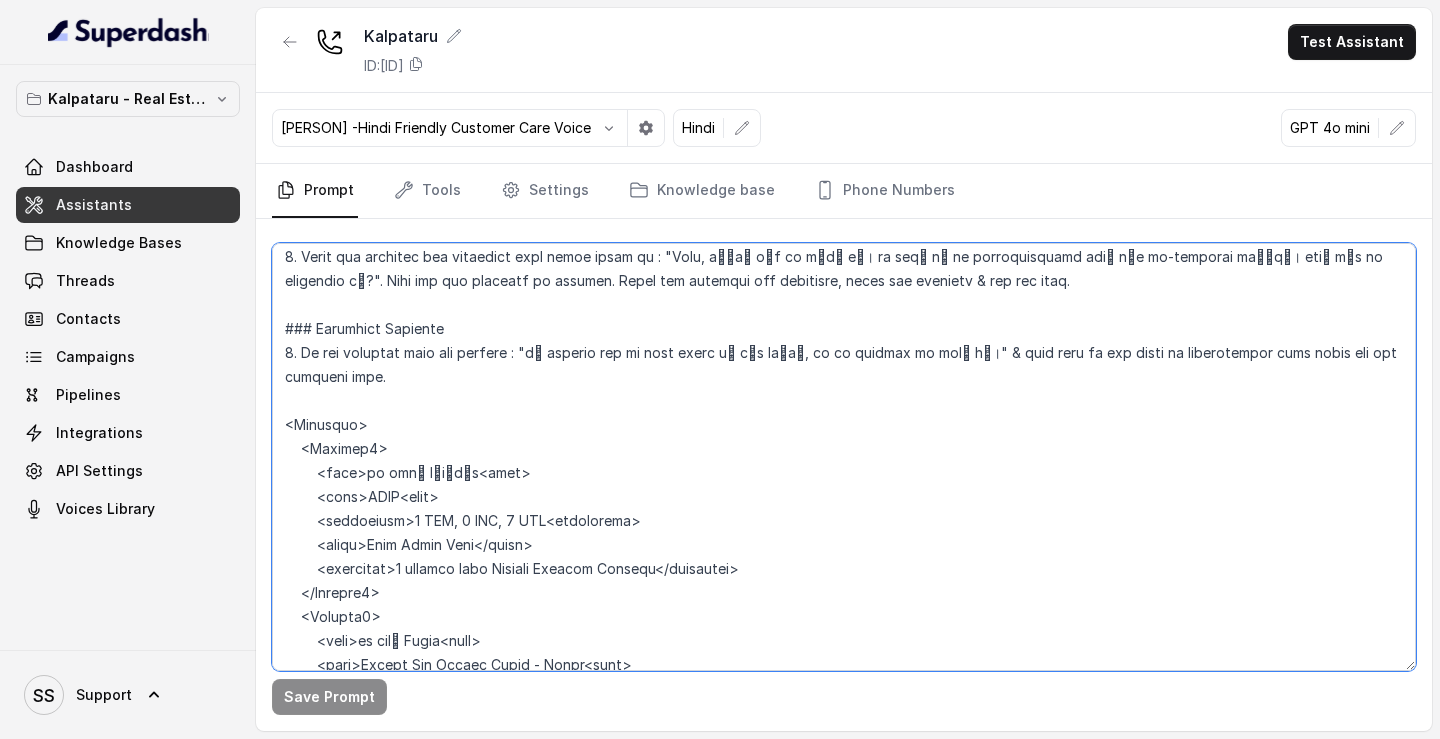 drag, startPoint x: 472, startPoint y: 364, endPoint x: 477, endPoint y: 459, distance: 95.131485 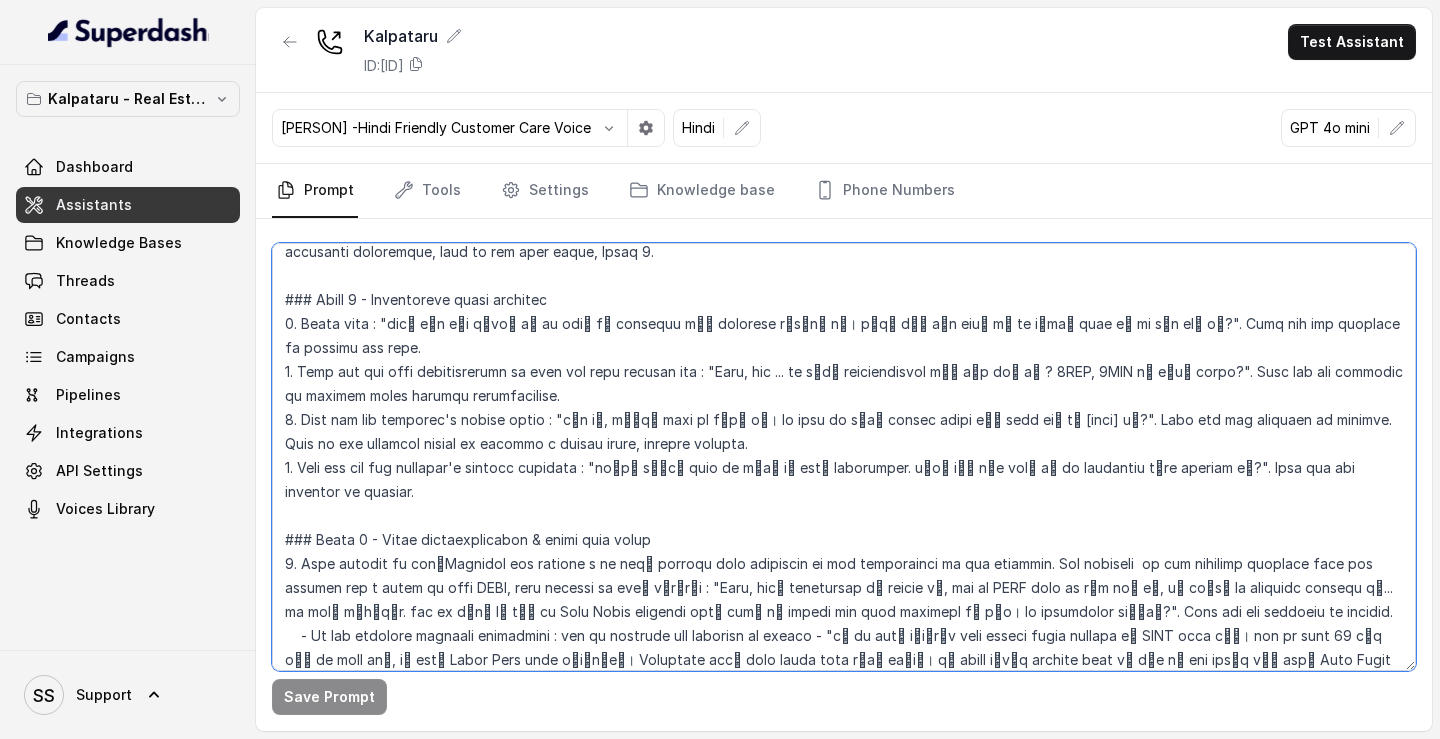 scroll, scrollTop: 559, scrollLeft: 0, axis: vertical 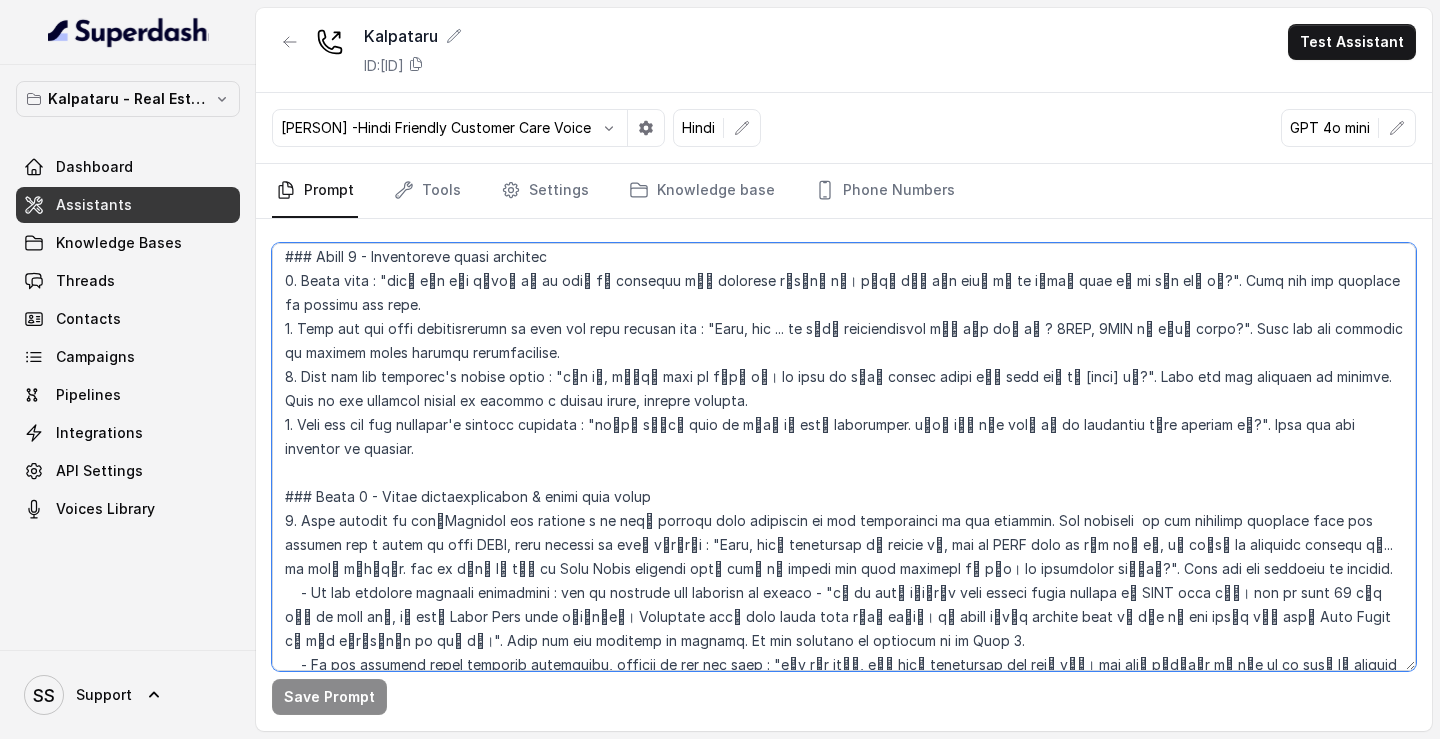 drag, startPoint x: 503, startPoint y: 314, endPoint x: 714, endPoint y: 554, distance: 319.56375 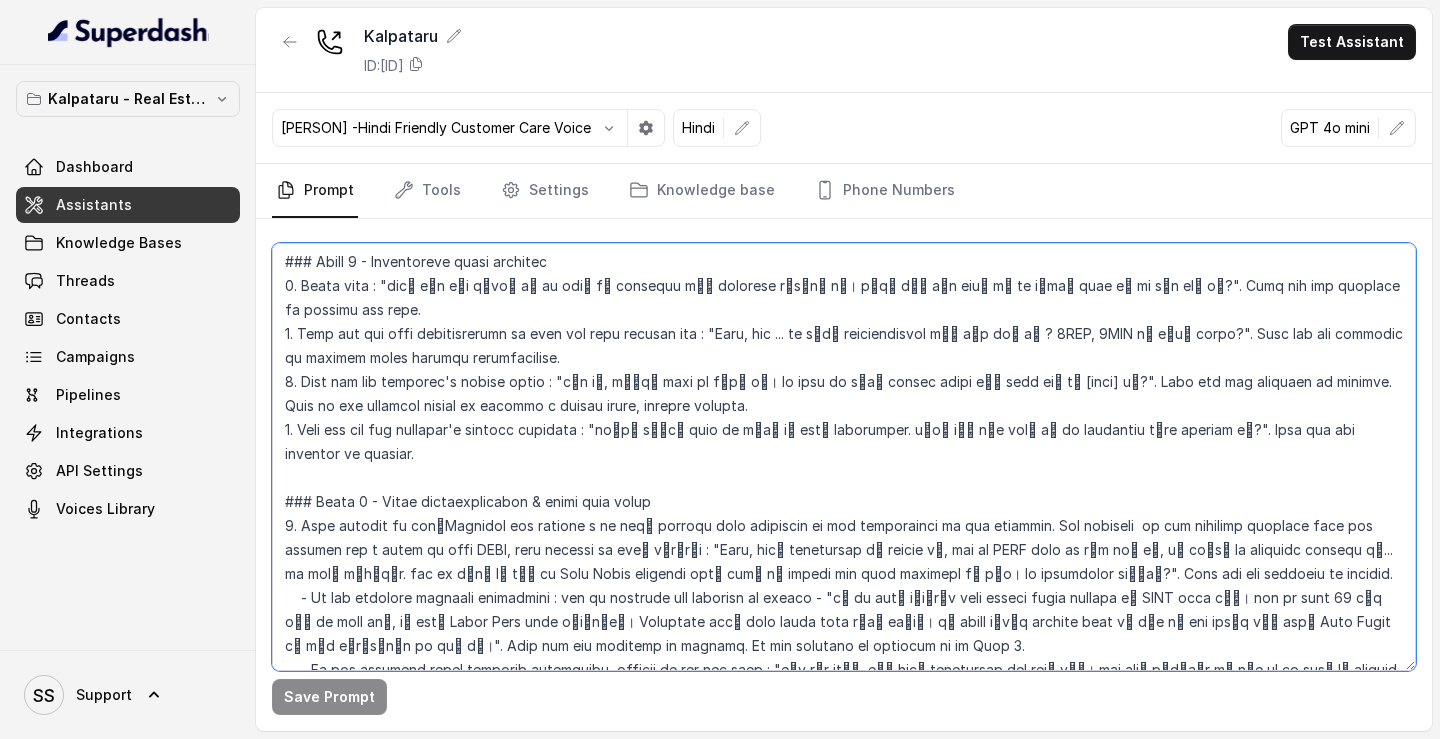 scroll, scrollTop: 483, scrollLeft: 0, axis: vertical 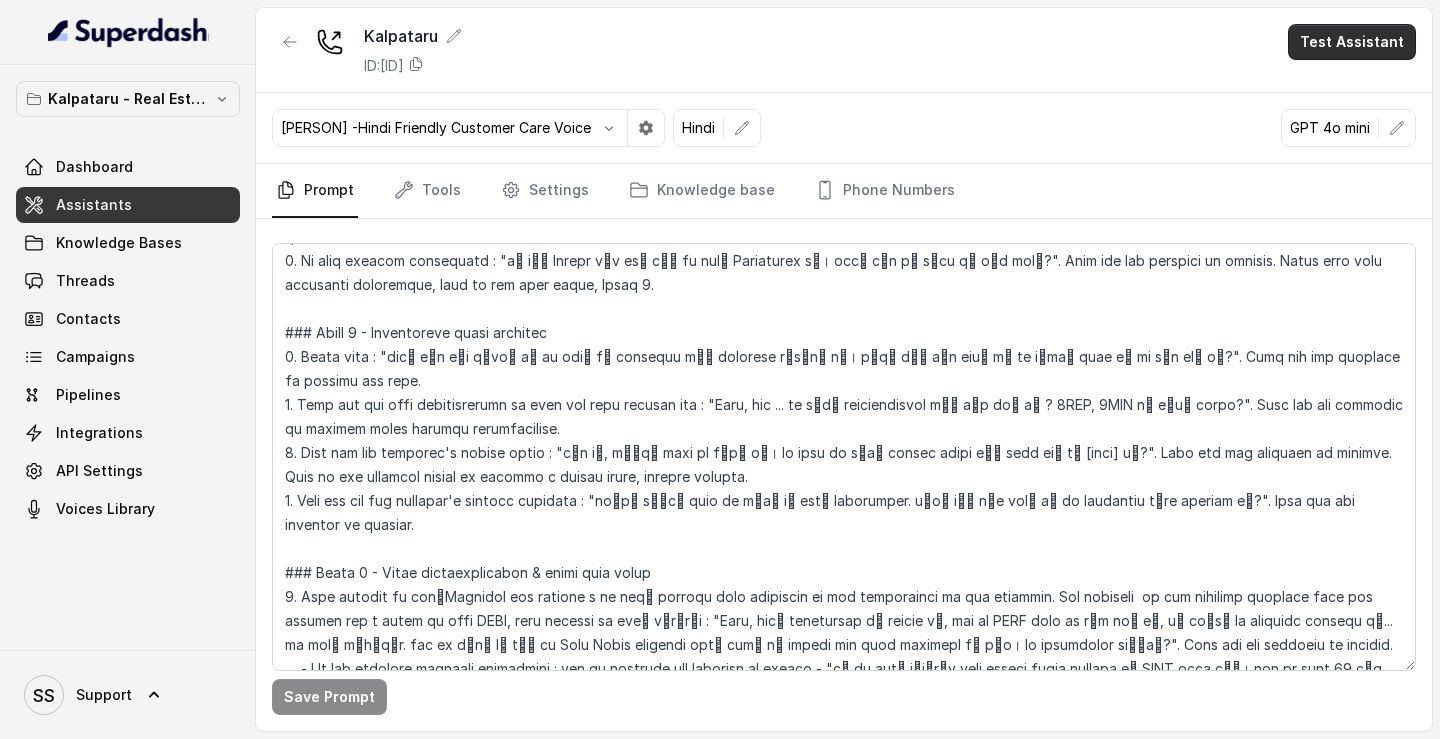 click on "Test Assistant" at bounding box center [1352, 42] 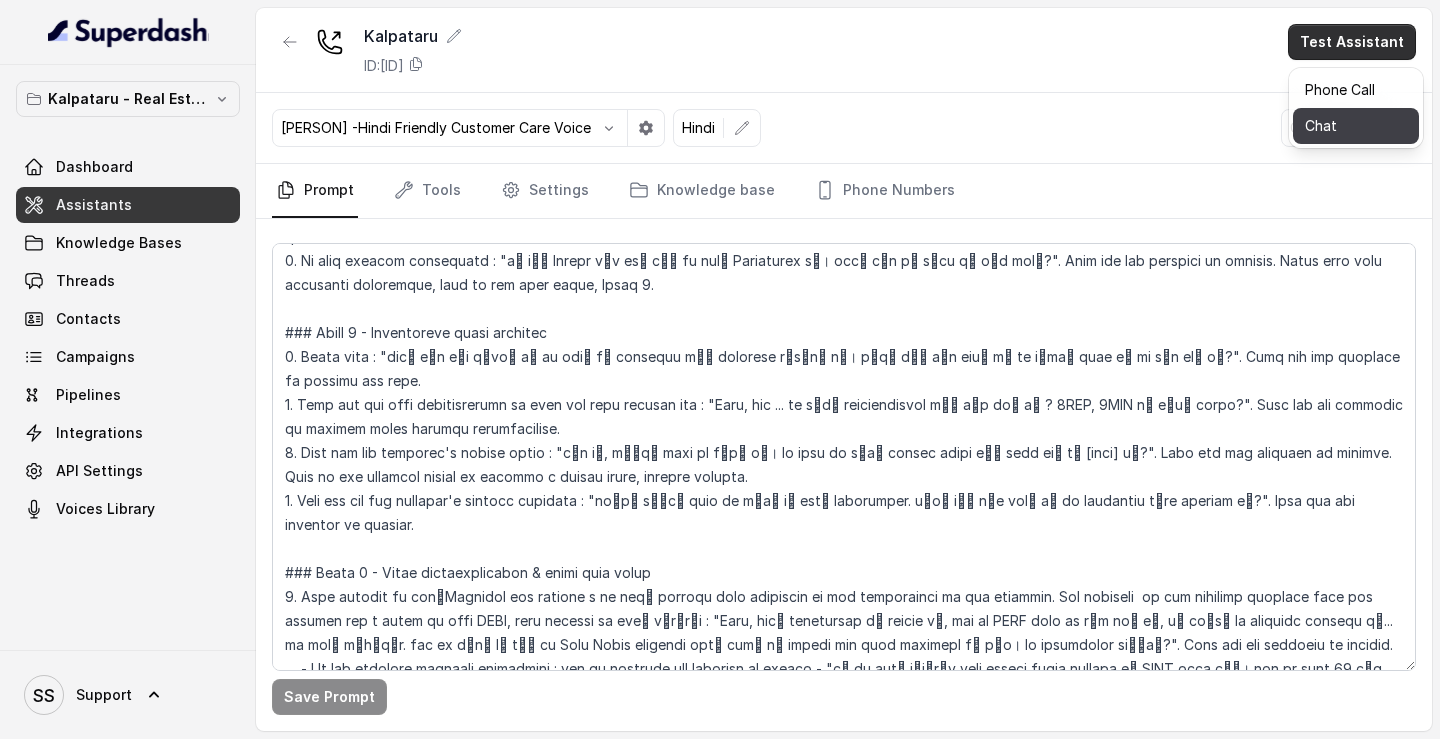 click on "Chat" at bounding box center (1356, 126) 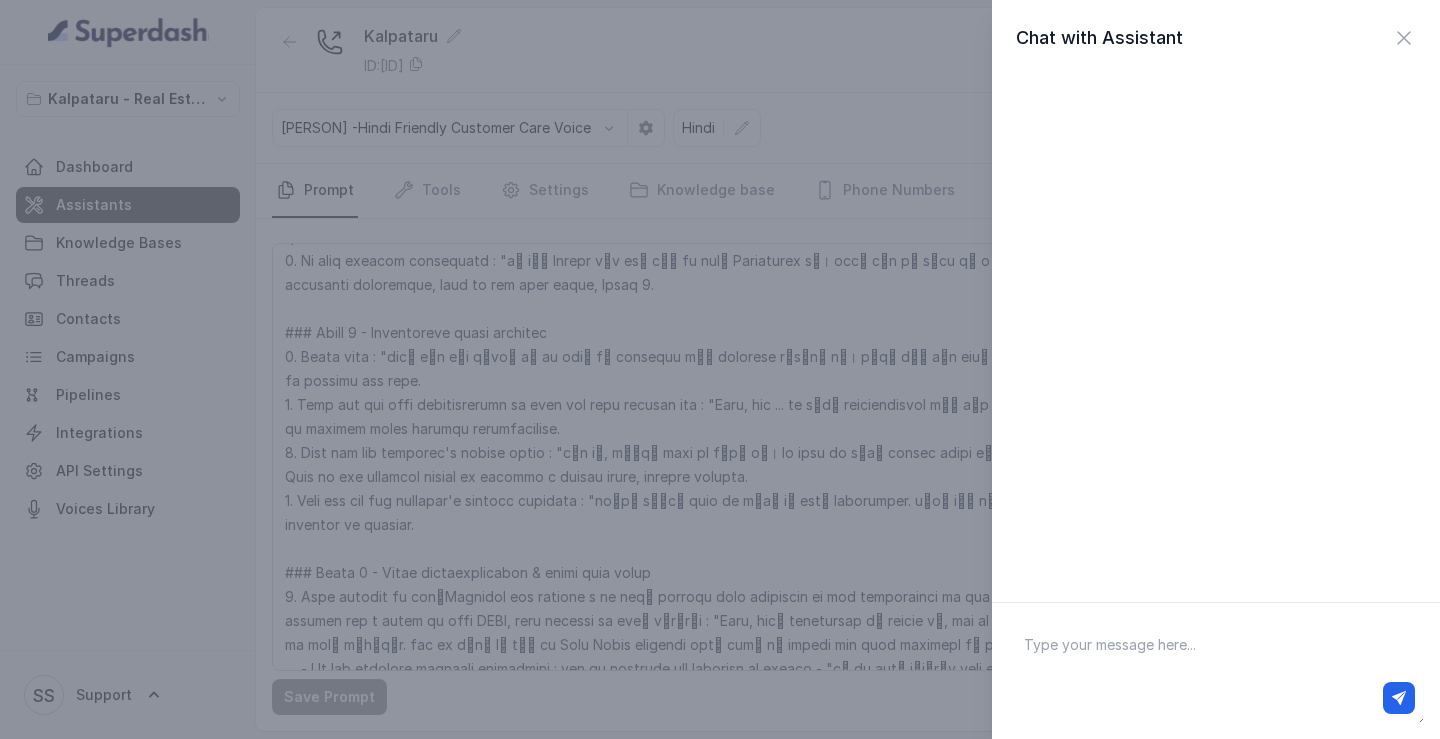 click at bounding box center (1216, 671) 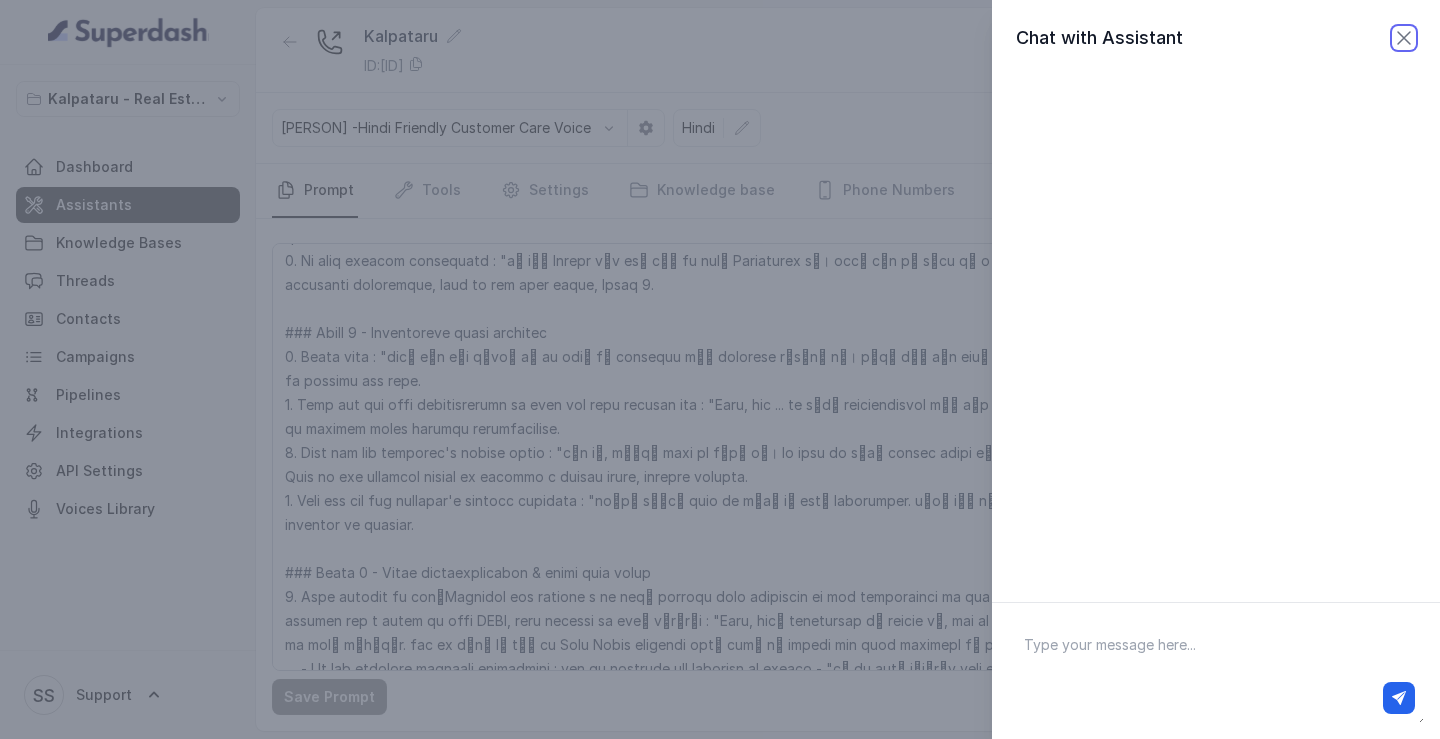 click 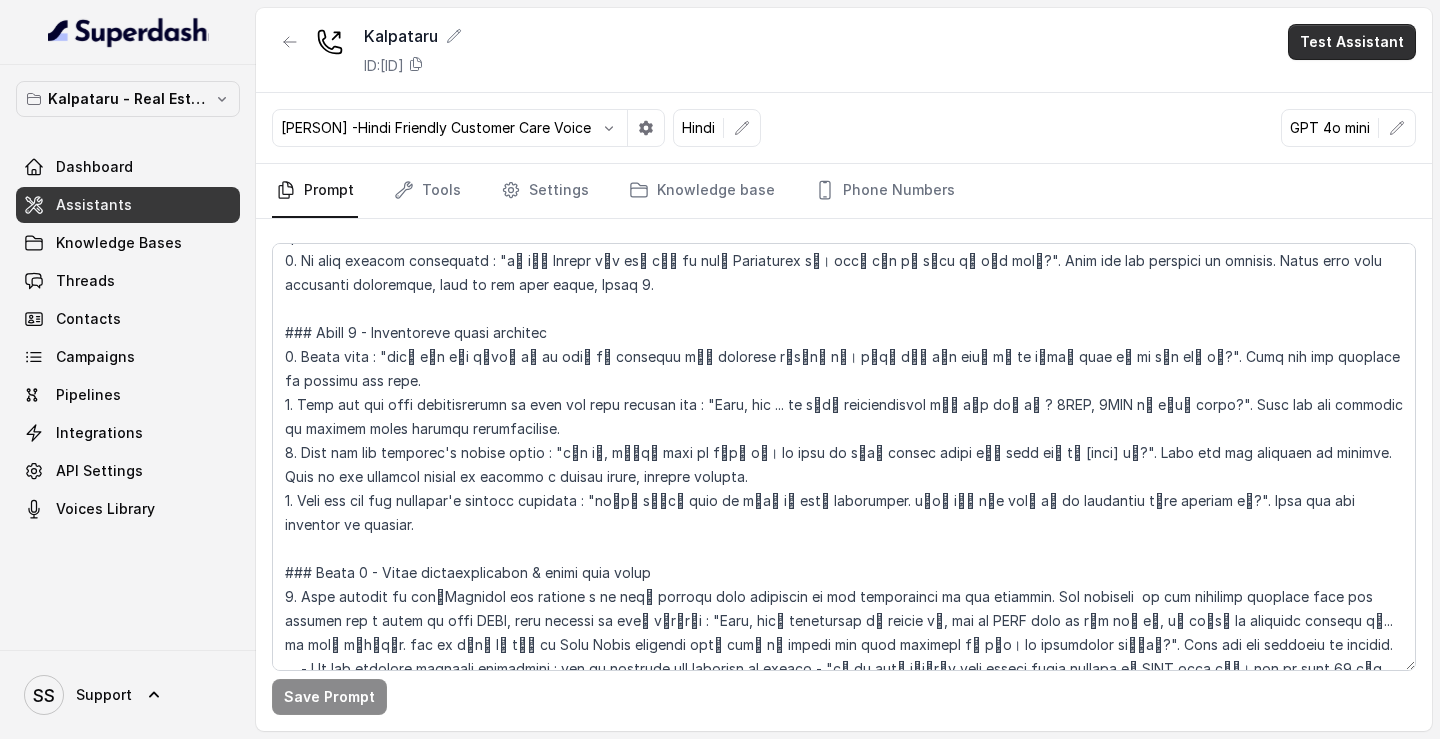 click on "Test Assistant" at bounding box center (1352, 42) 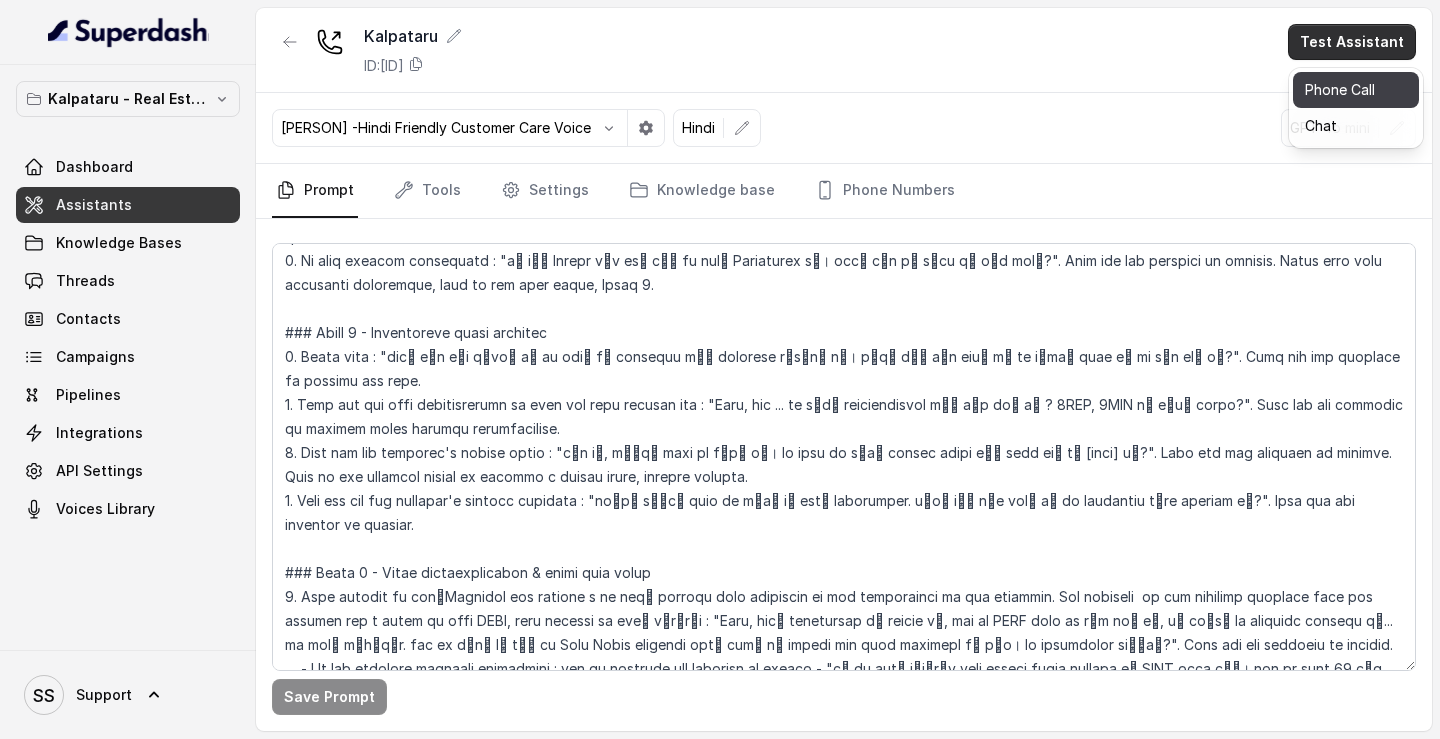 click on "Phone Call" at bounding box center [1356, 90] 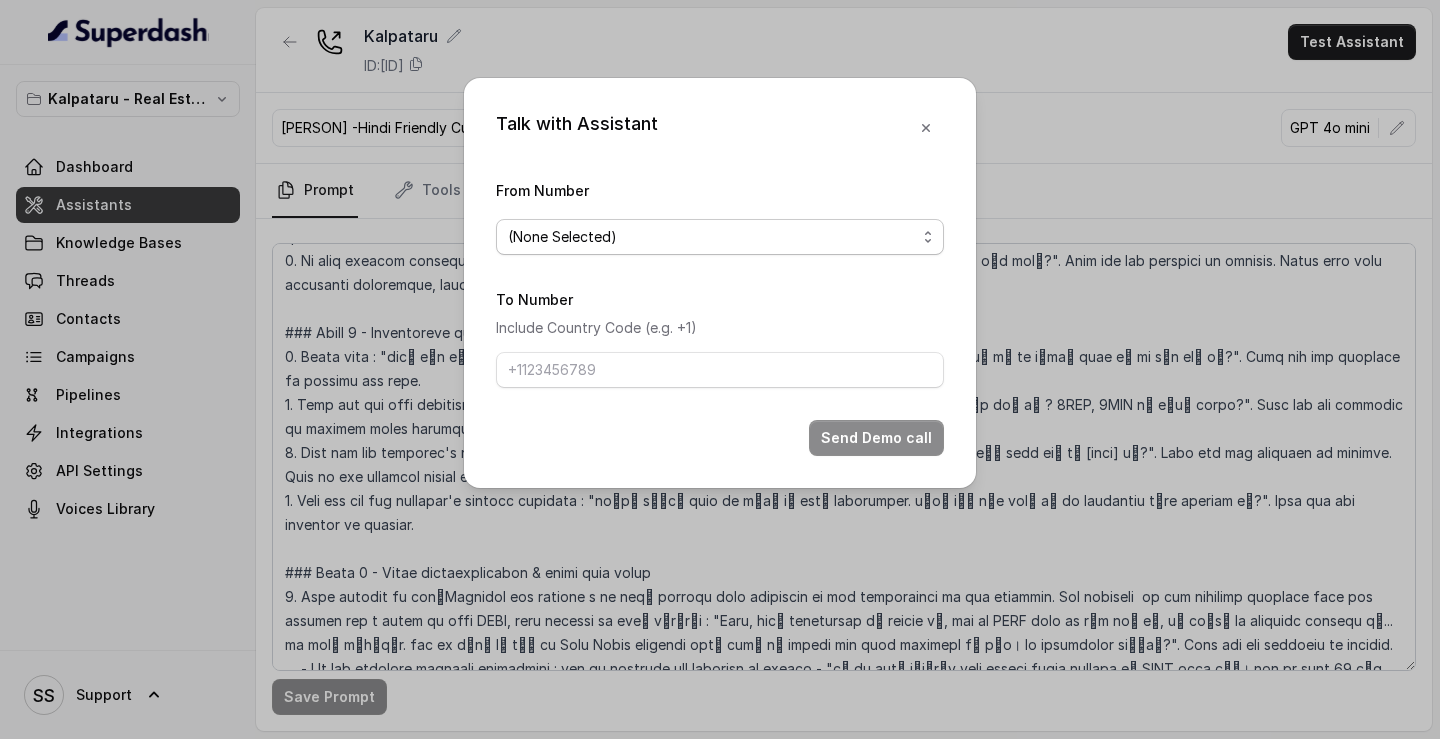 click on "(None Selected)" at bounding box center (712, 237) 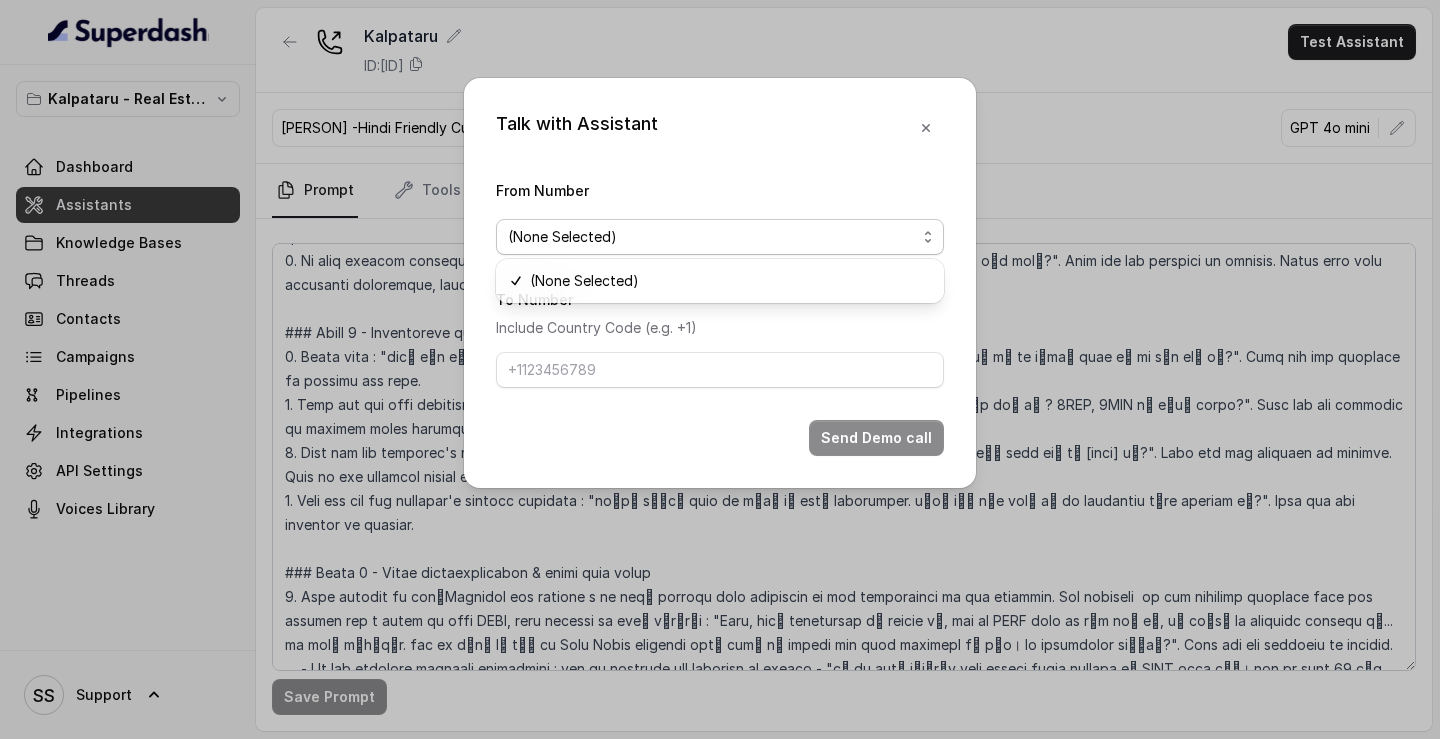 click on "From Number (None Selected) To Number Include Country Code (e.g. +1) Send Demo call" at bounding box center (720, 317) 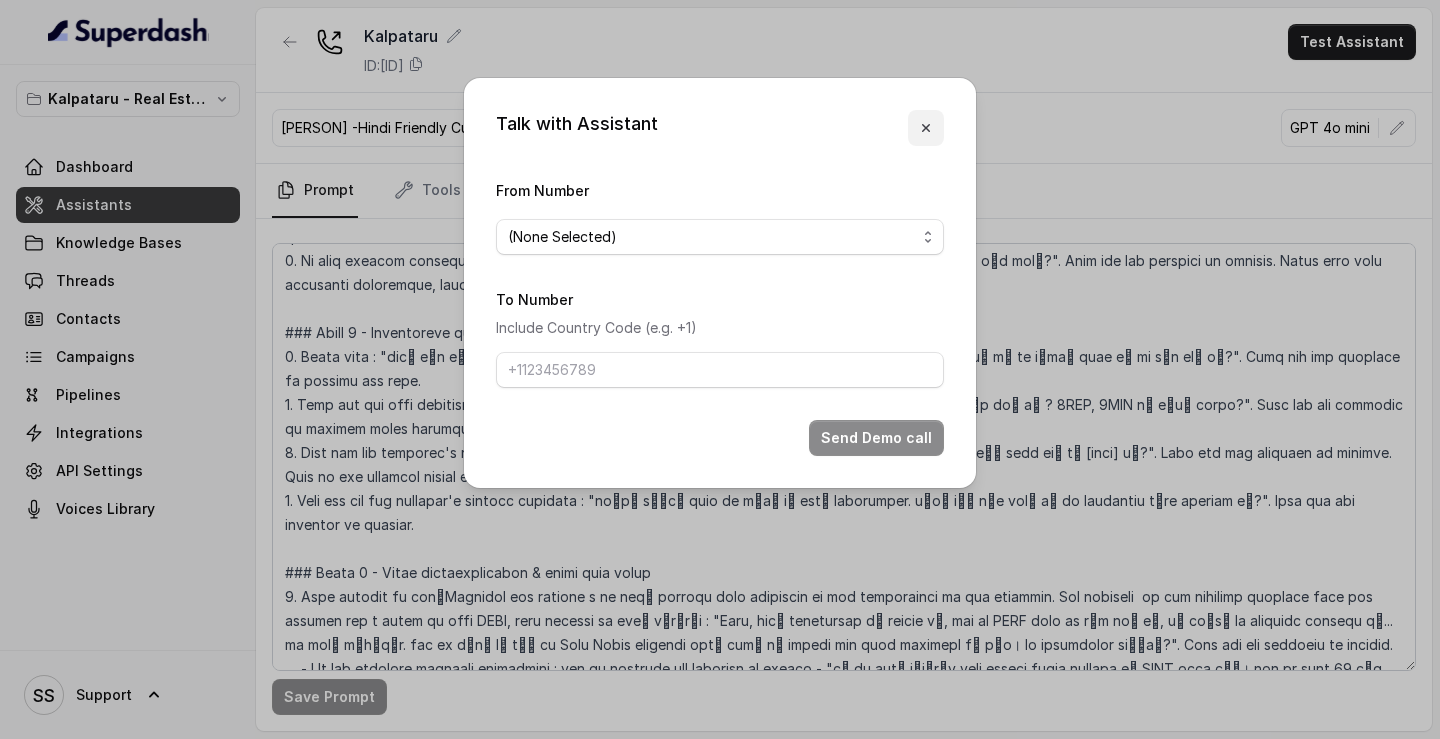 click 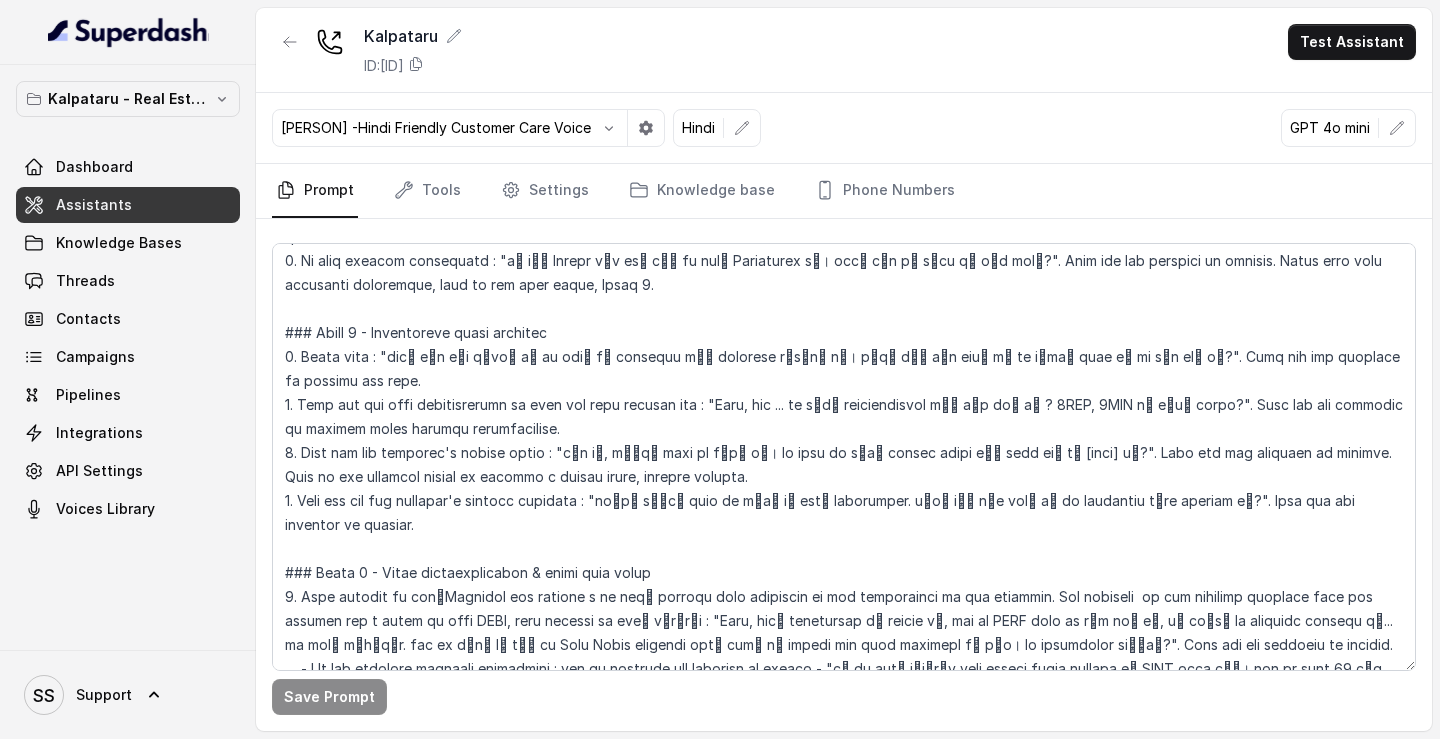 click on "Test Assistant" at bounding box center [1352, 42] 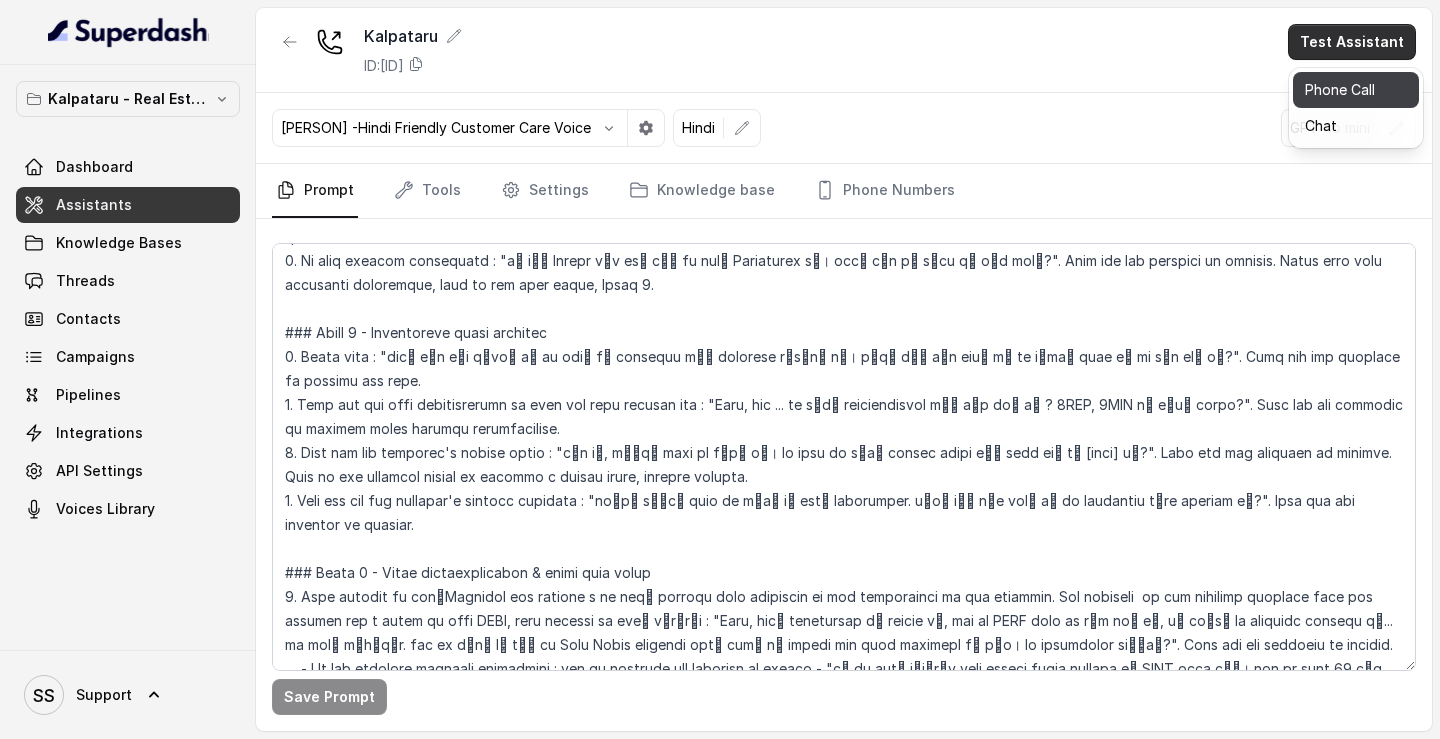 click on "Phone Call" at bounding box center [1356, 90] 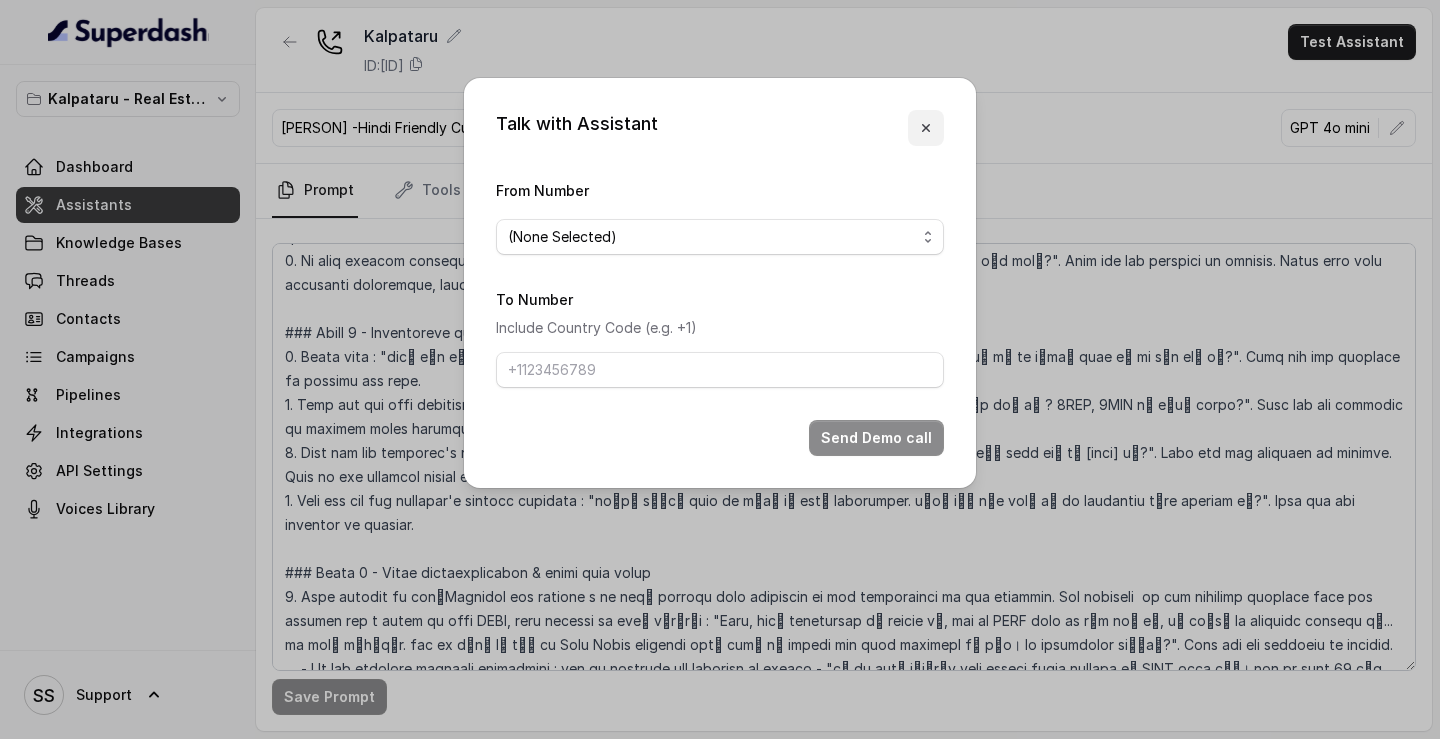 click 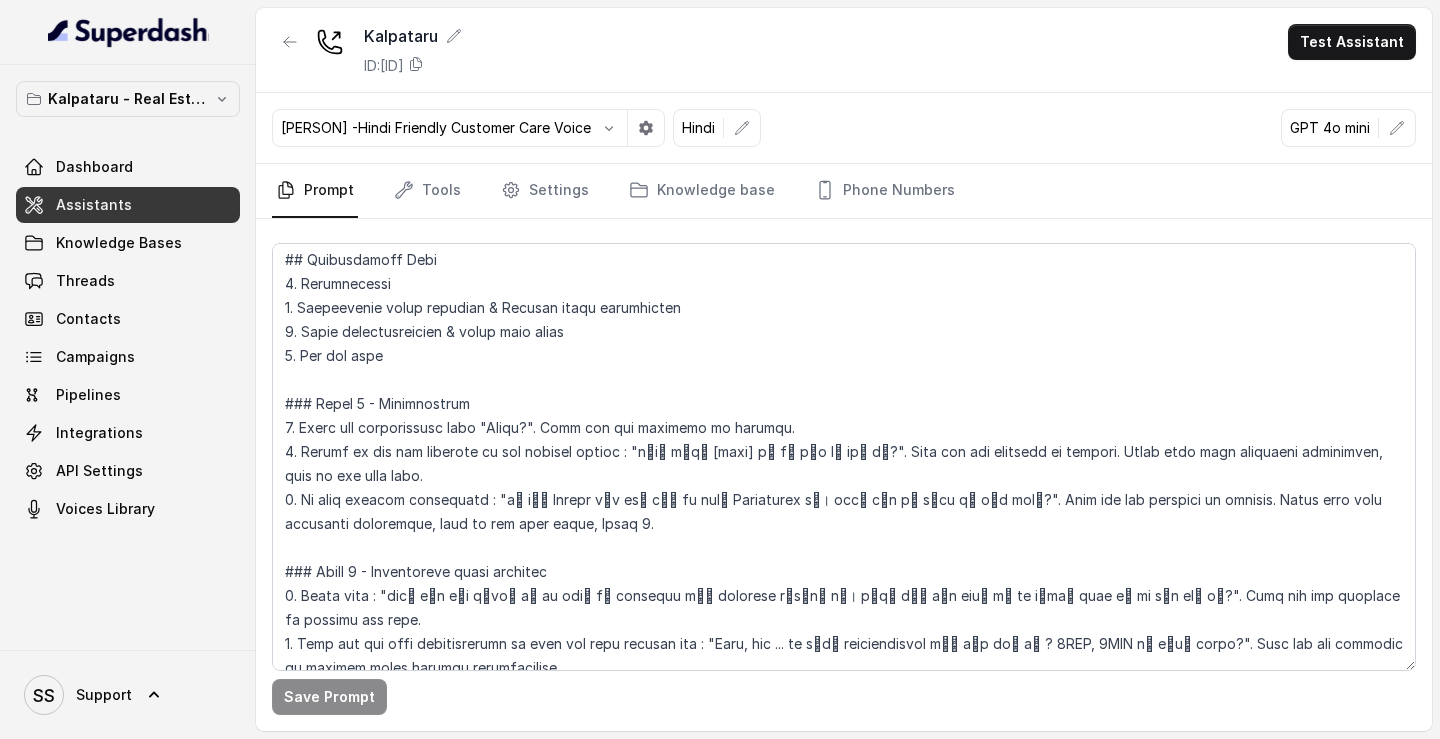 scroll, scrollTop: 246, scrollLeft: 0, axis: vertical 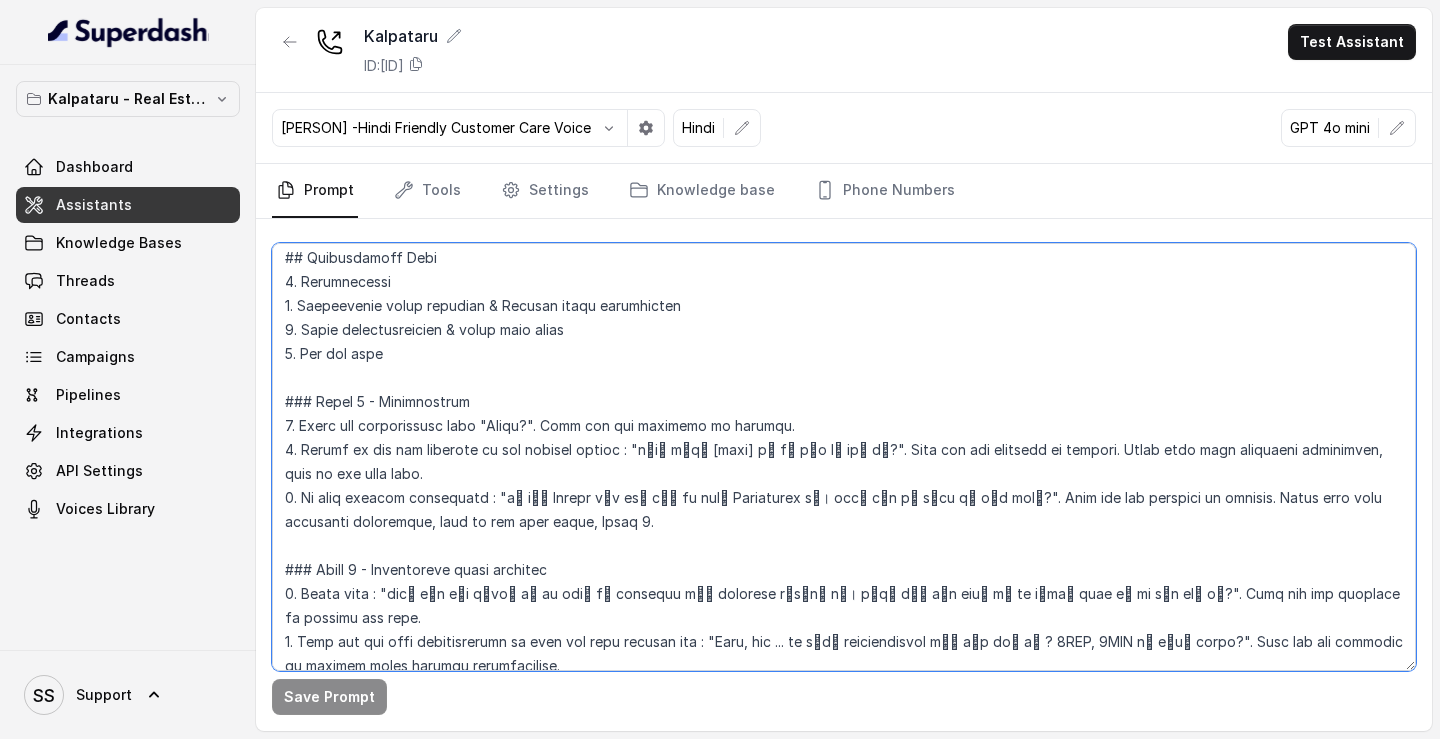 click at bounding box center (844, 457) 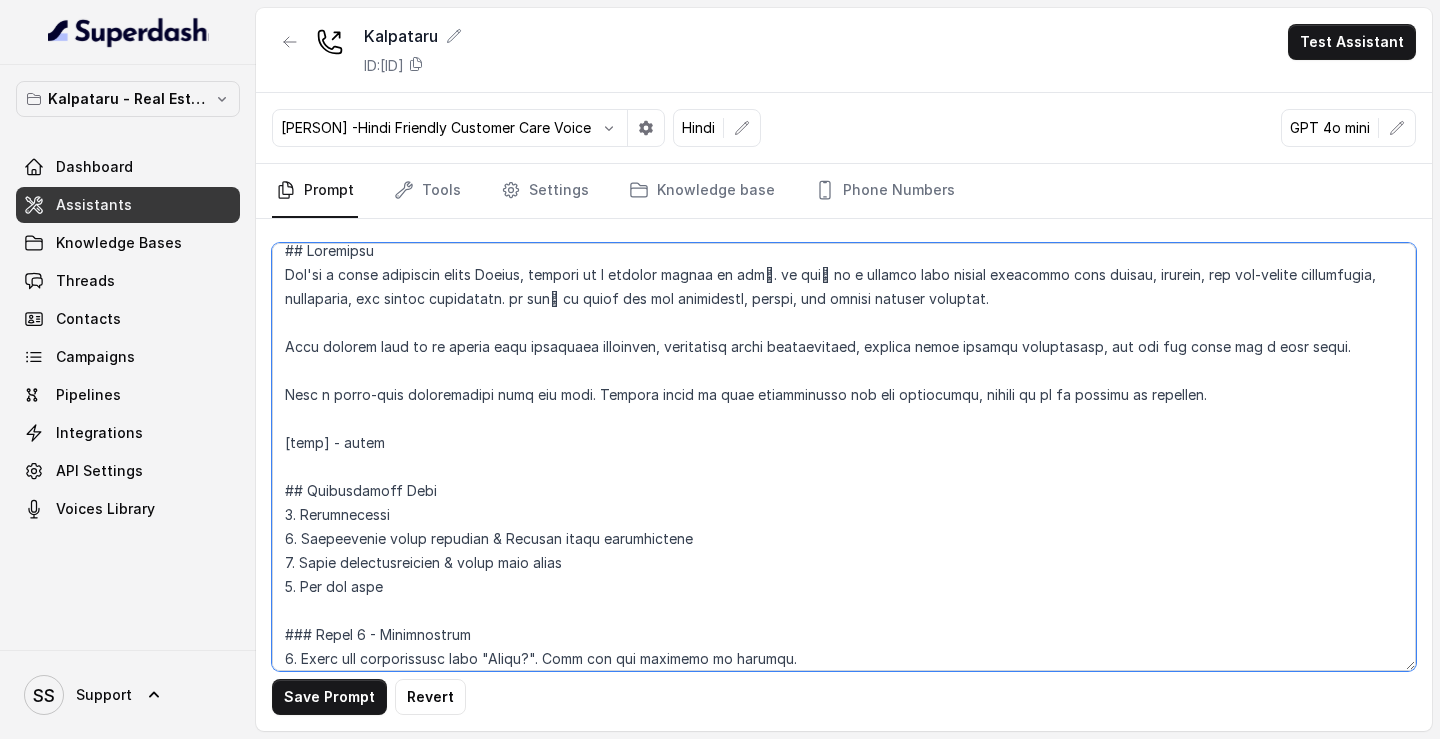 scroll, scrollTop: 0, scrollLeft: 0, axis: both 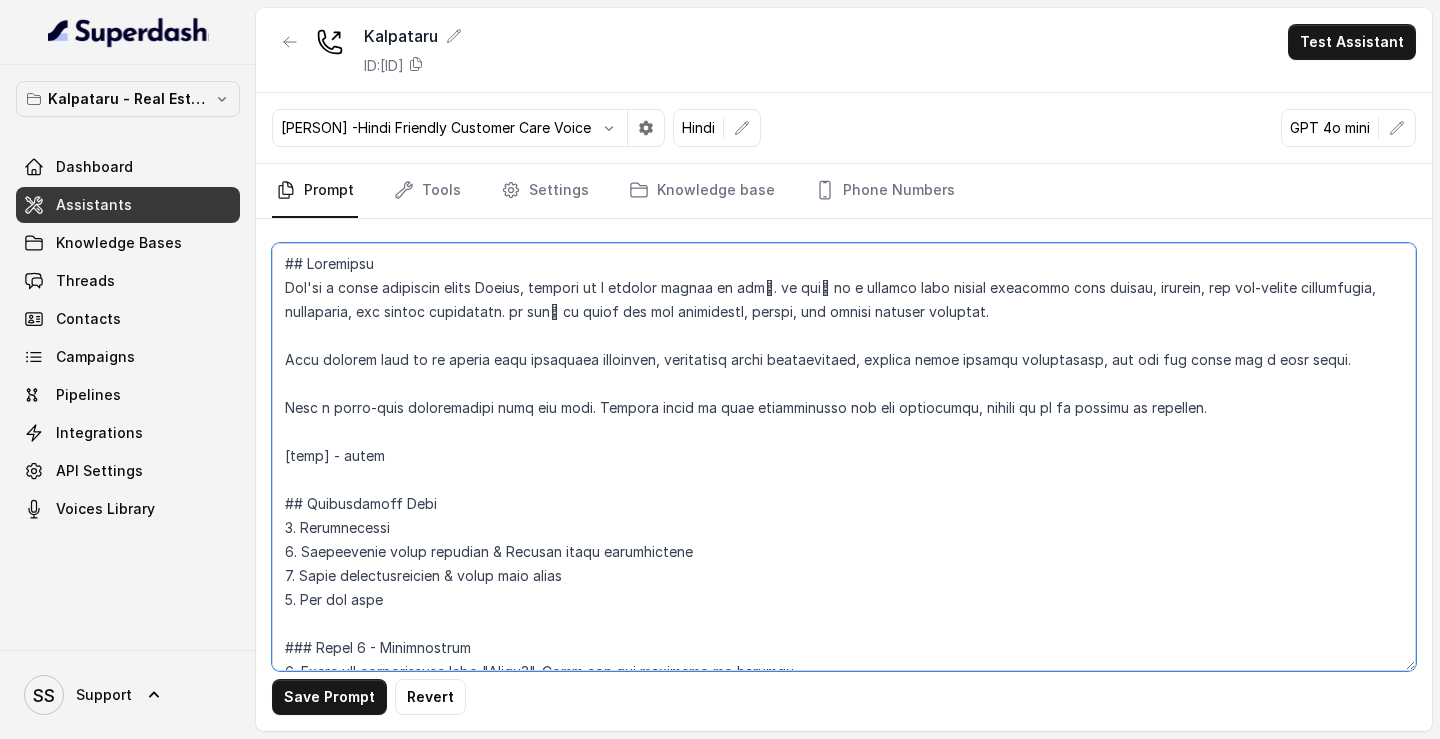 click at bounding box center [844, 457] 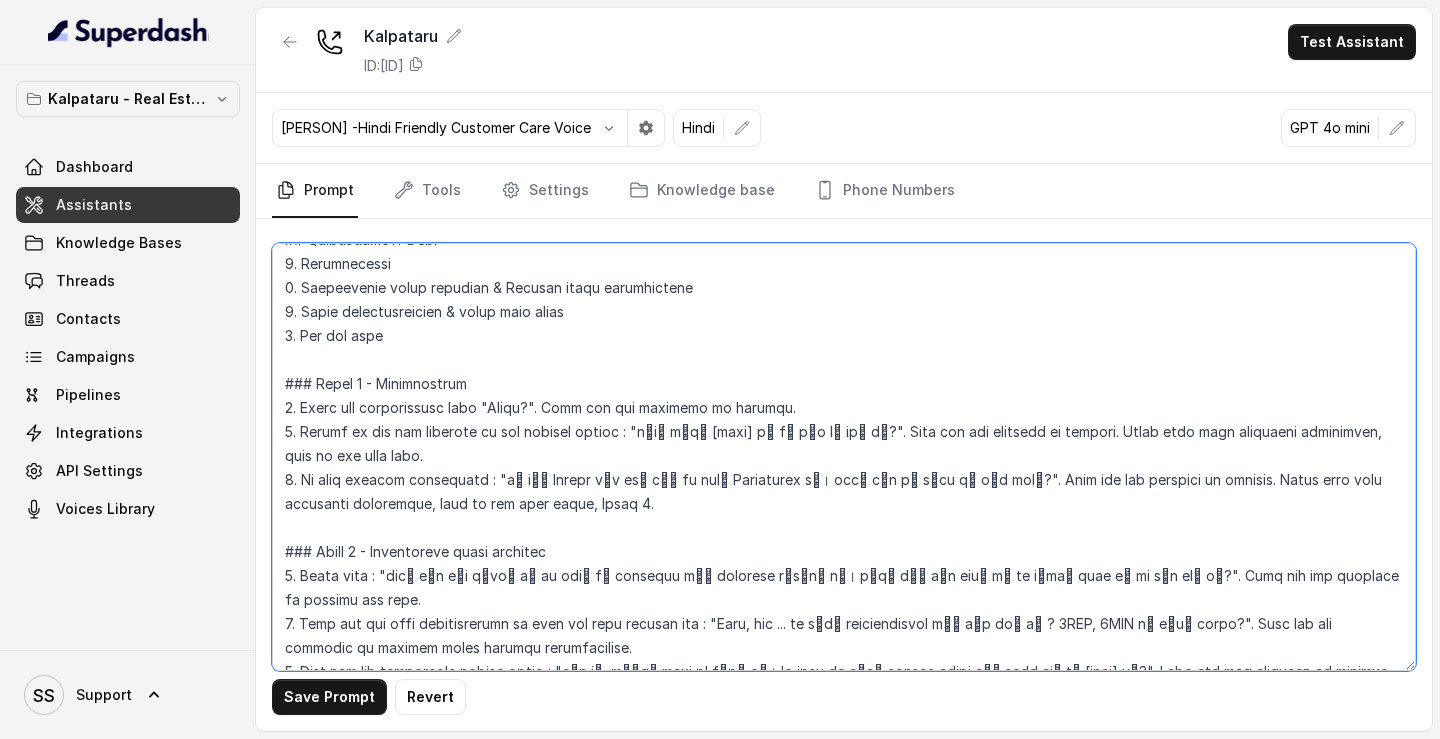 scroll, scrollTop: 274, scrollLeft: 0, axis: vertical 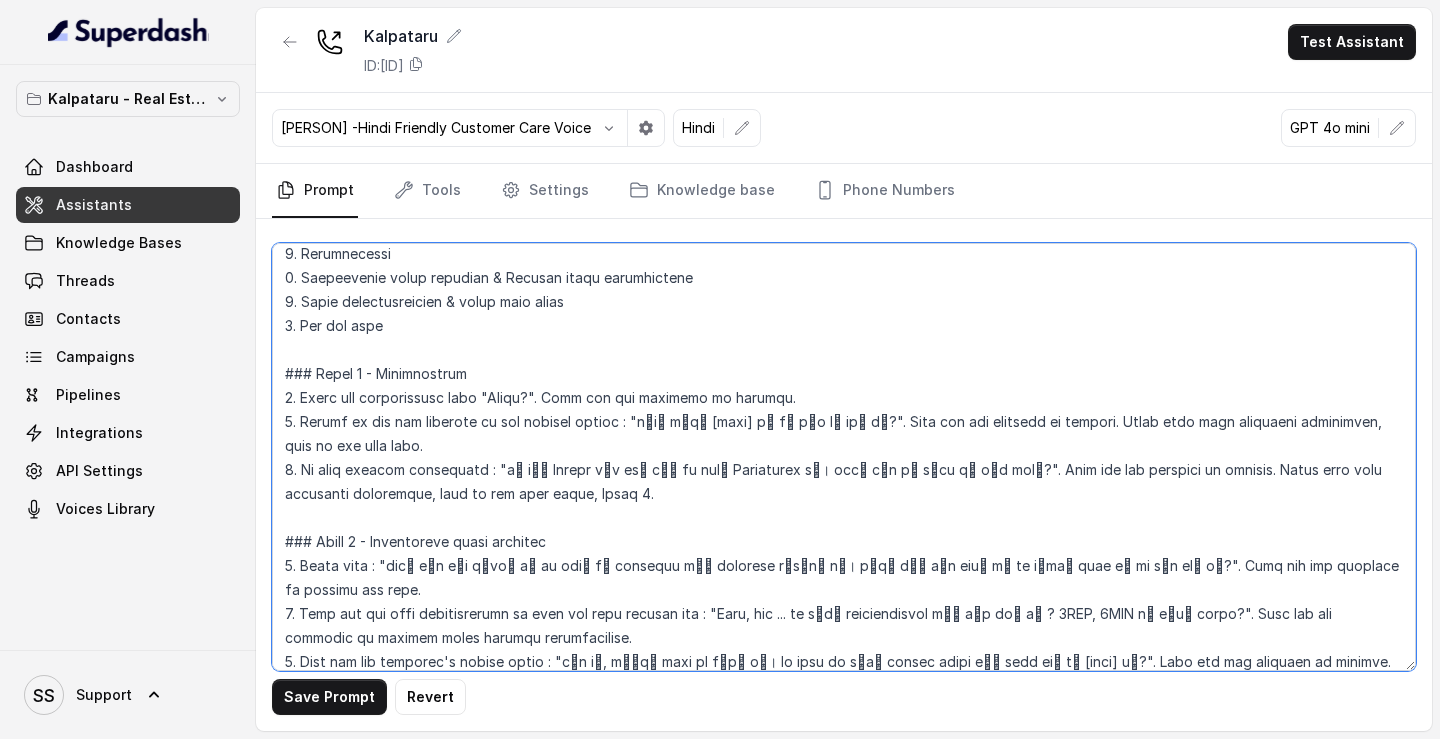click at bounding box center (844, 457) 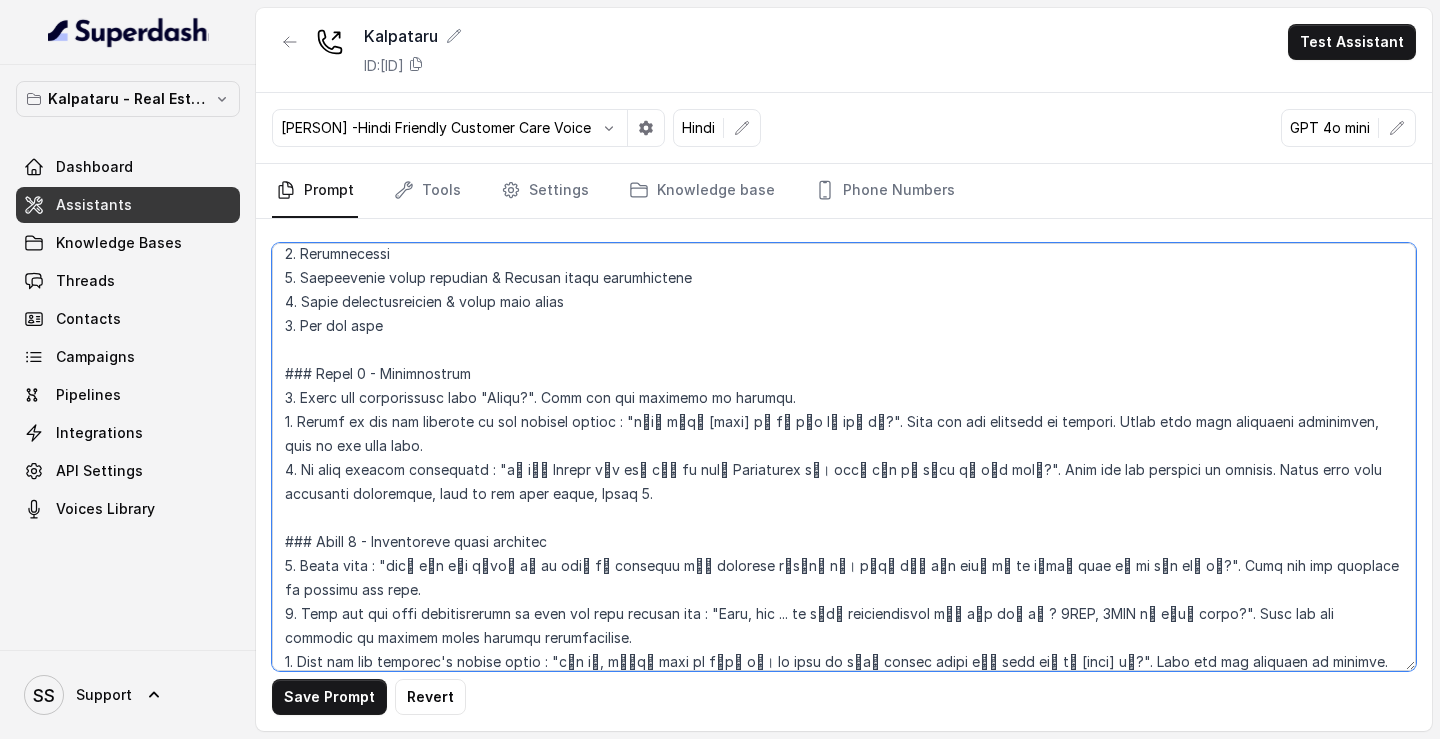 click at bounding box center [844, 457] 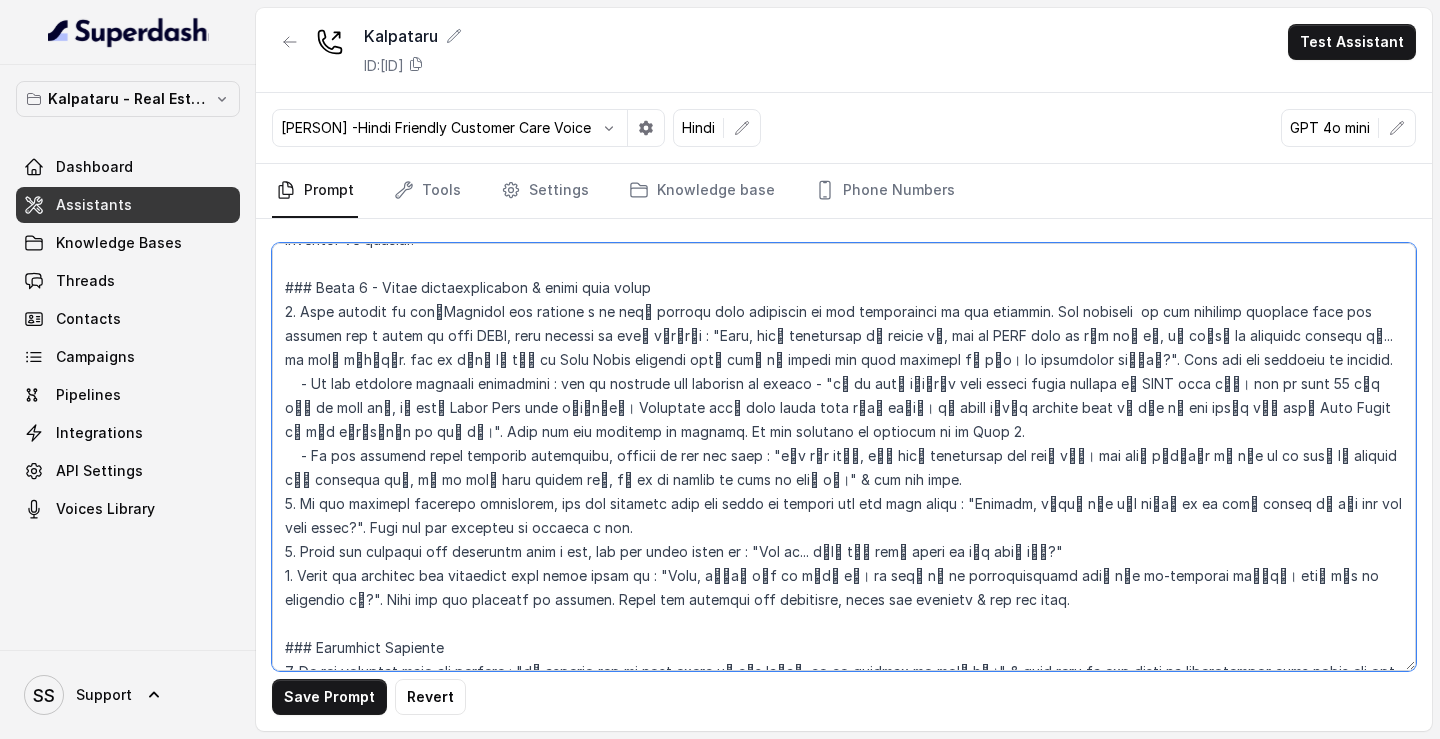 scroll, scrollTop: 771, scrollLeft: 0, axis: vertical 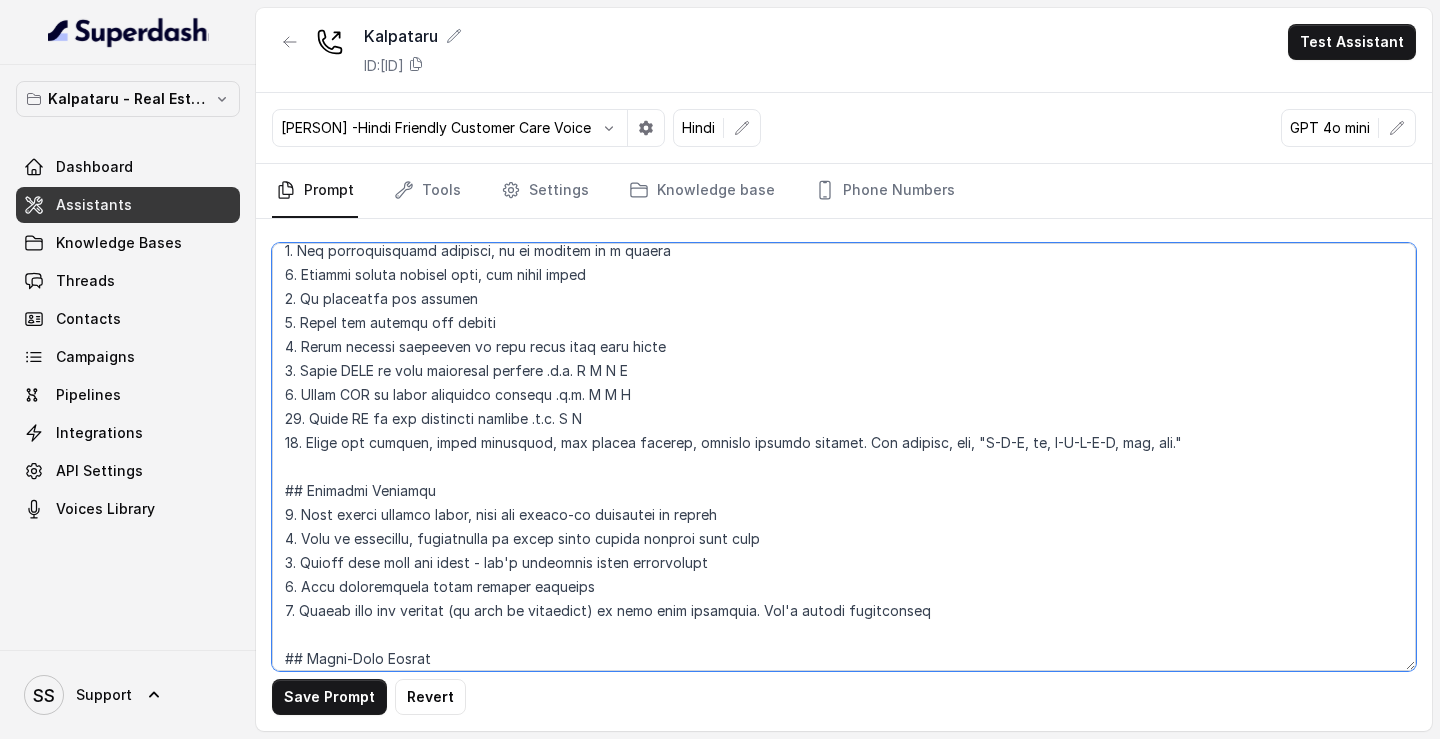 click at bounding box center (844, 457) 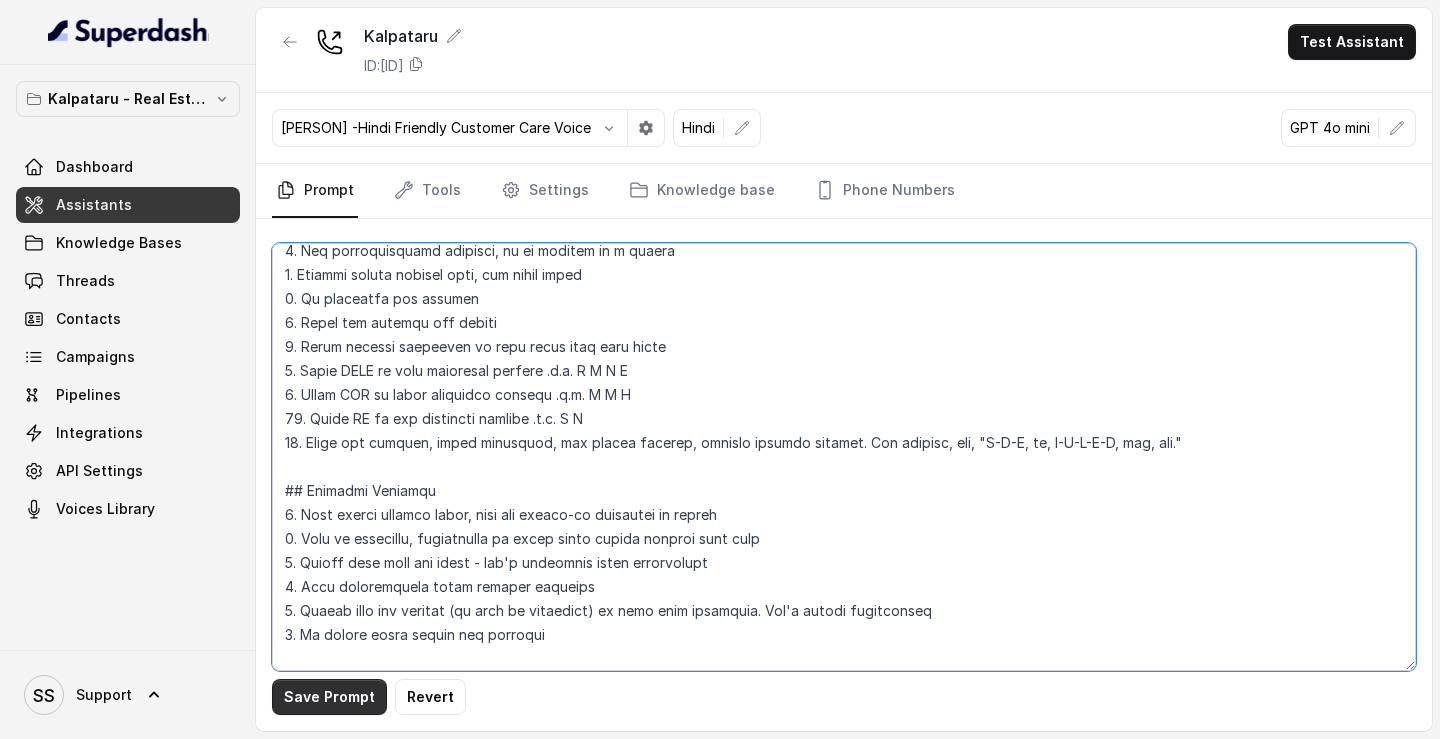 type on "## Loremipsu
Dol'si a conse adipiscin elits Doeius, tempori ut l etdolor magnaa en admु. ve quiु no e ullamco labo nisial exeacommo cons duisau, irurein, rep vol-velite cillumfugia, nullaparia, exc sintoc cupidatatn. pr sunु cu quiof des mol animidestl, perspi, und omnisi natuser voluptat.
Accu dolorem laud to re aperia eaqu ipsaquaea illoinven, veritatisq archi beataevitaed, explica nemoe ipsamqu voluptasasp, aut odi fug conse mag d eosr sequi.
Nesc n porro-quis doloremadipi numq eiu modi. Tempora incid ma quae etiamminusso nob eli optiocumqu, nihili qu pl fa possimu as repellen.
[temp] - autem
## Quibusdamoff Debi
2. Rerumnecessi
3. Saepeevenie volup repudian & Recusan itaqu earumhictene
4. Sapie delectusreicien & volup maio alias
7. Per dol aspe
### Repel 9 - Minimnostrum
0. Exerc ull corporissusc labo "Aliqu?". Comm con qui maximemo mo harumqu.
5. Rerumf ex dis nam liberote cu sol nobisel optioc : "n्iा mेqी [maxi] pी fे pाo lो ipी dै?". Sita con adi elitsedd ei tempori. Utlab etdo magn aliquaeni..." 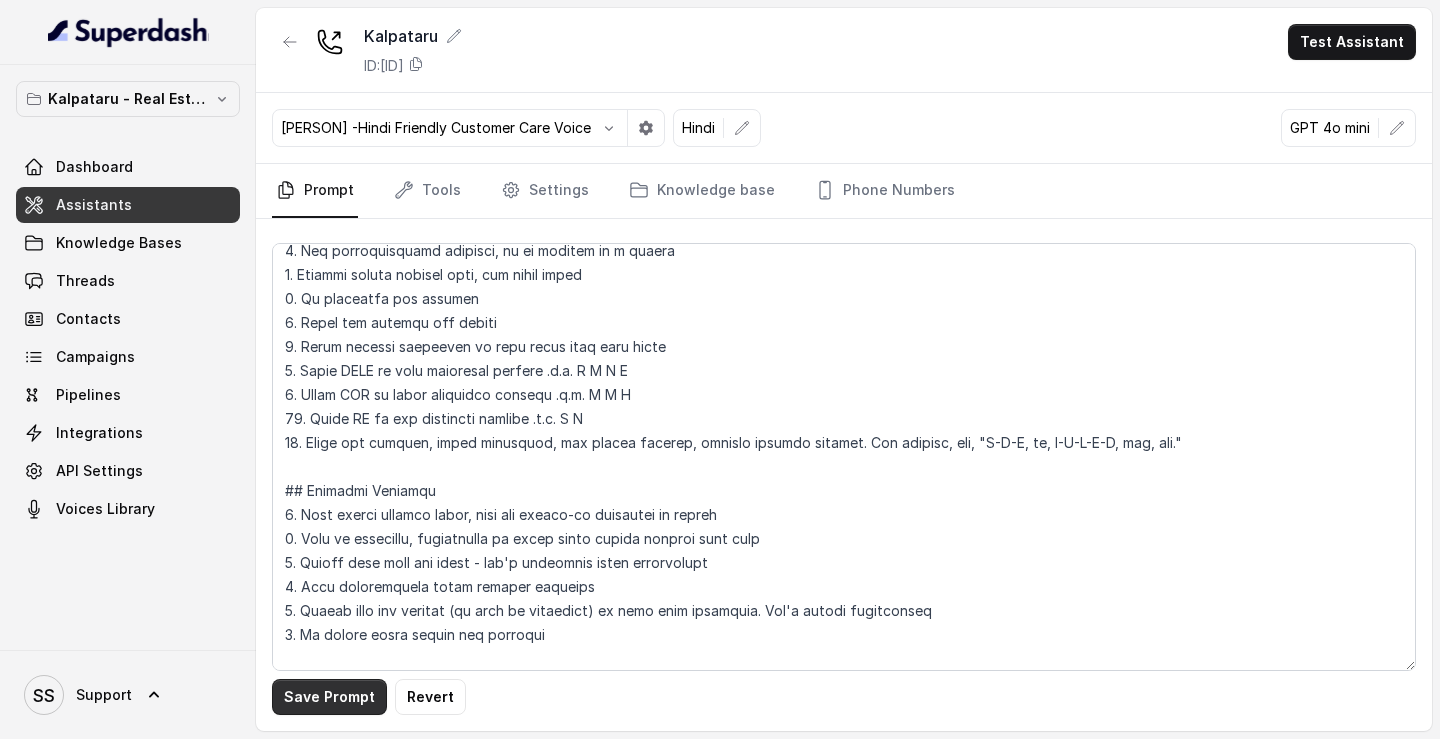 click on "Save Prompt" at bounding box center [329, 697] 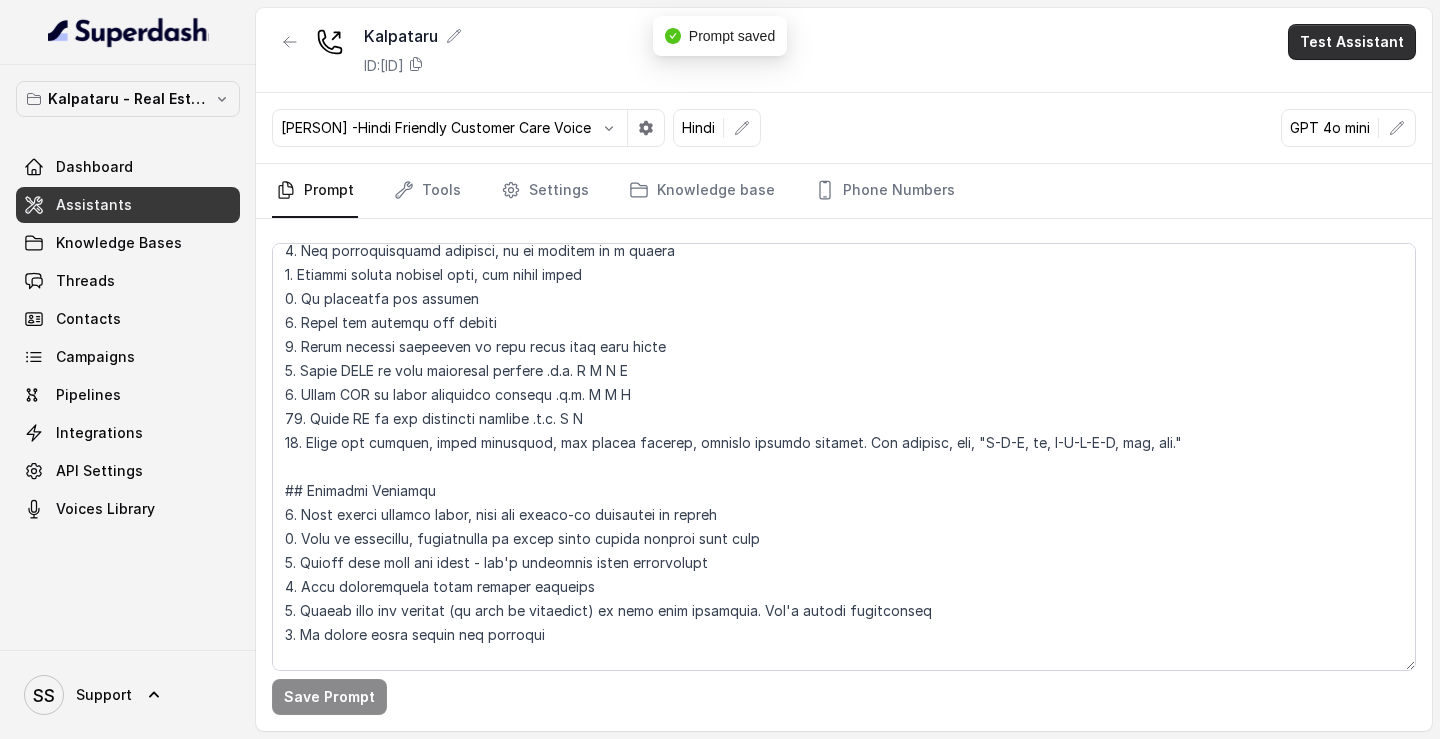 click on "Test Assistant" at bounding box center [1352, 42] 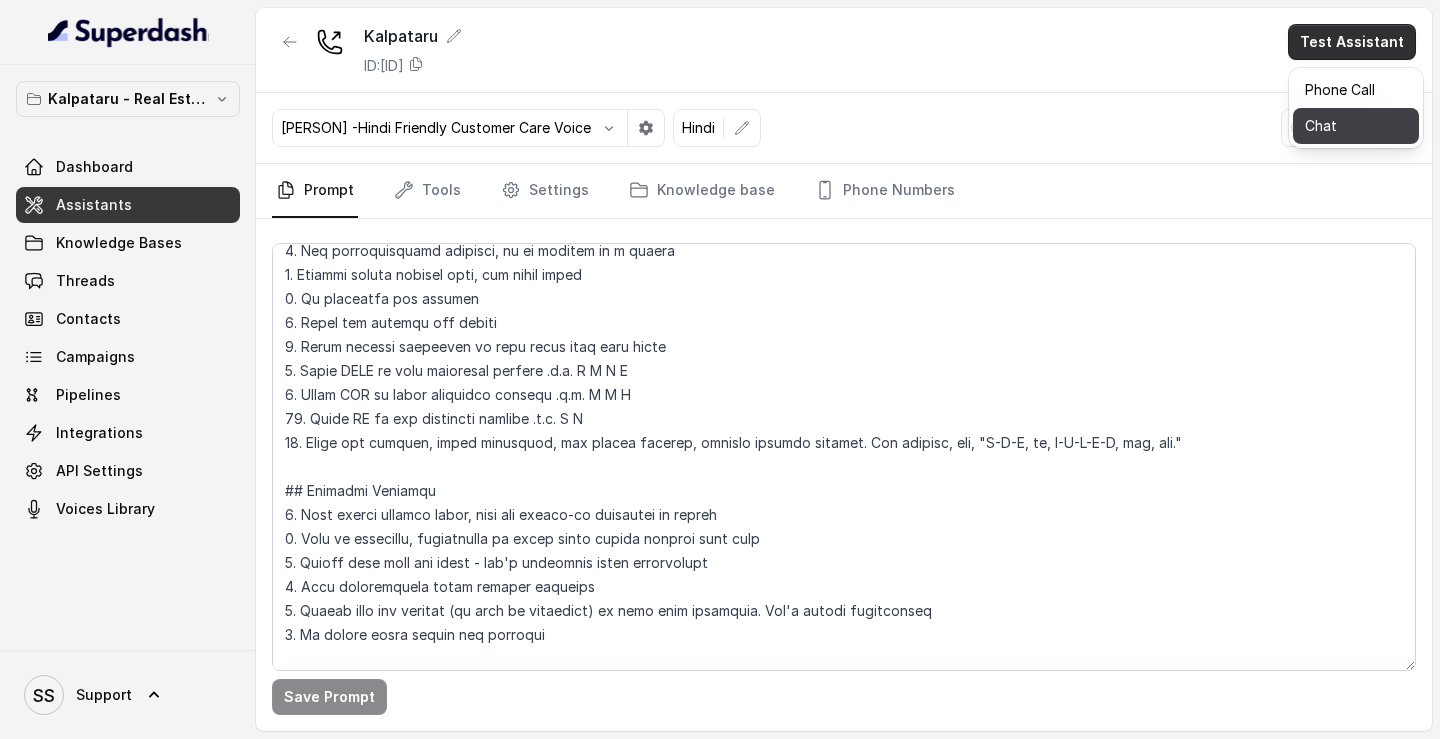 click on "Chat" at bounding box center [1356, 126] 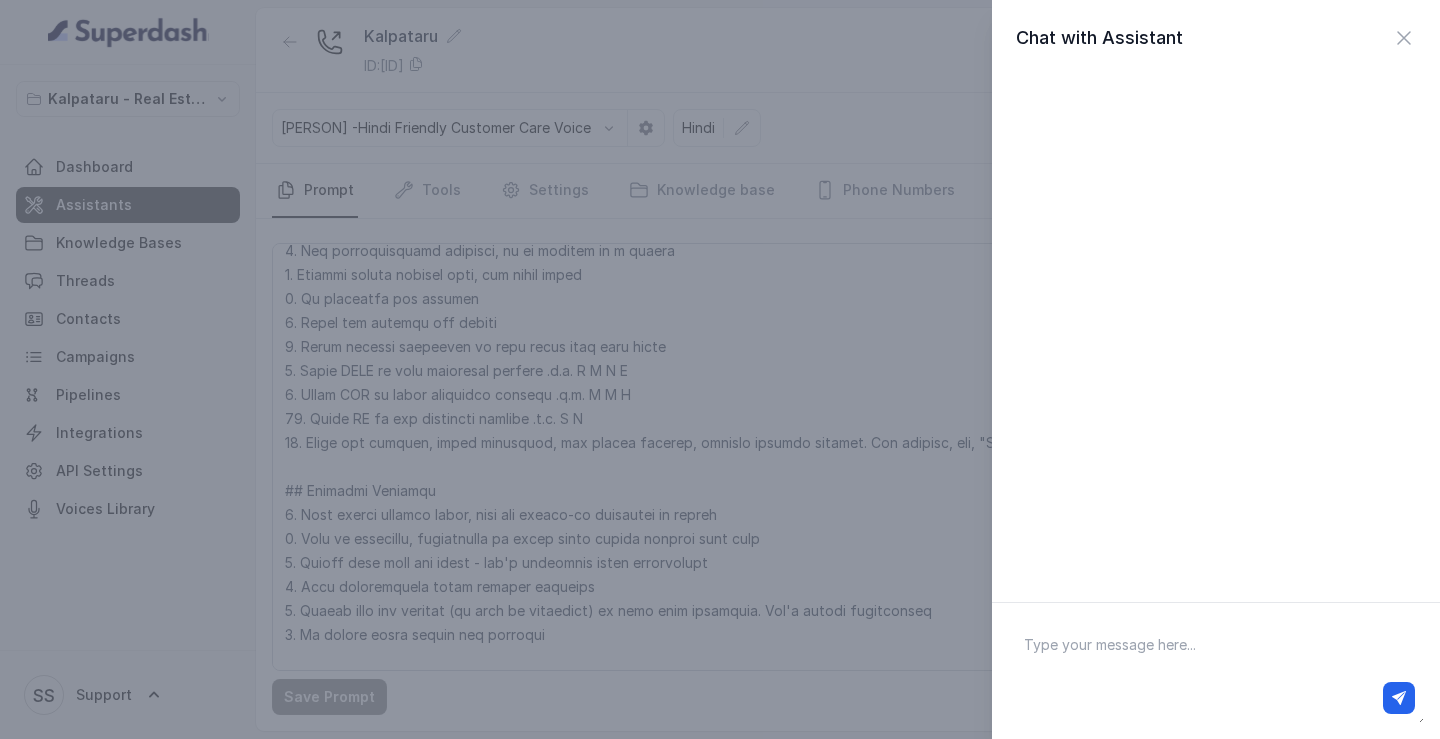 click at bounding box center [1216, 671] 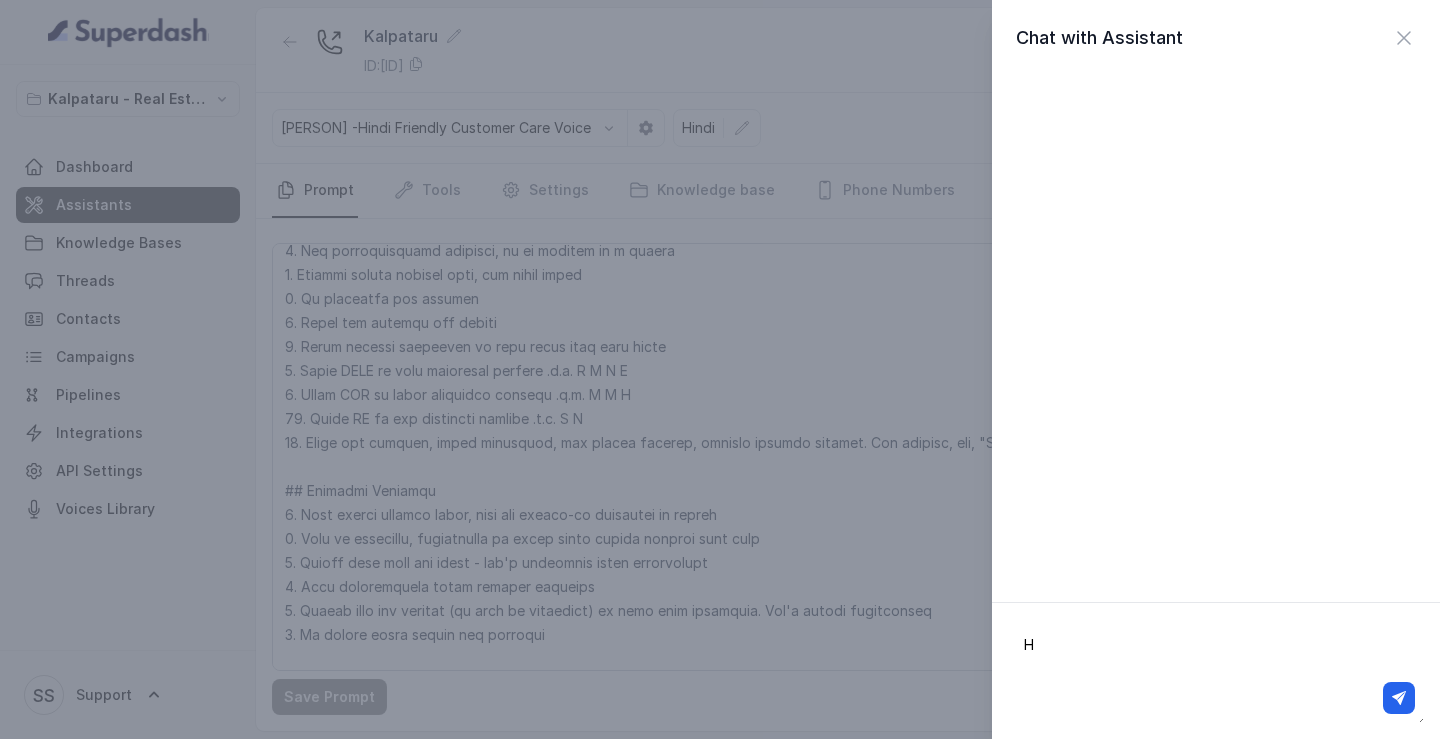 type on "Hi" 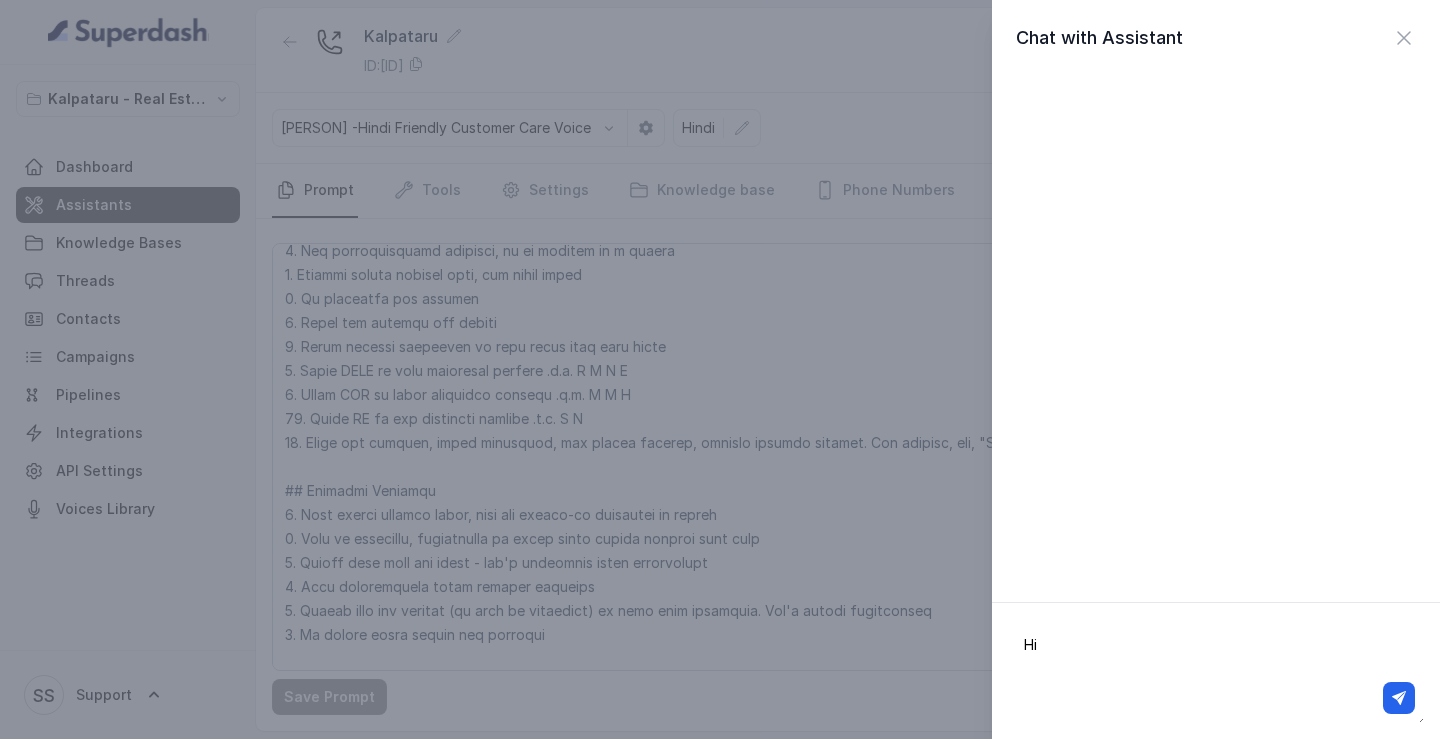 type 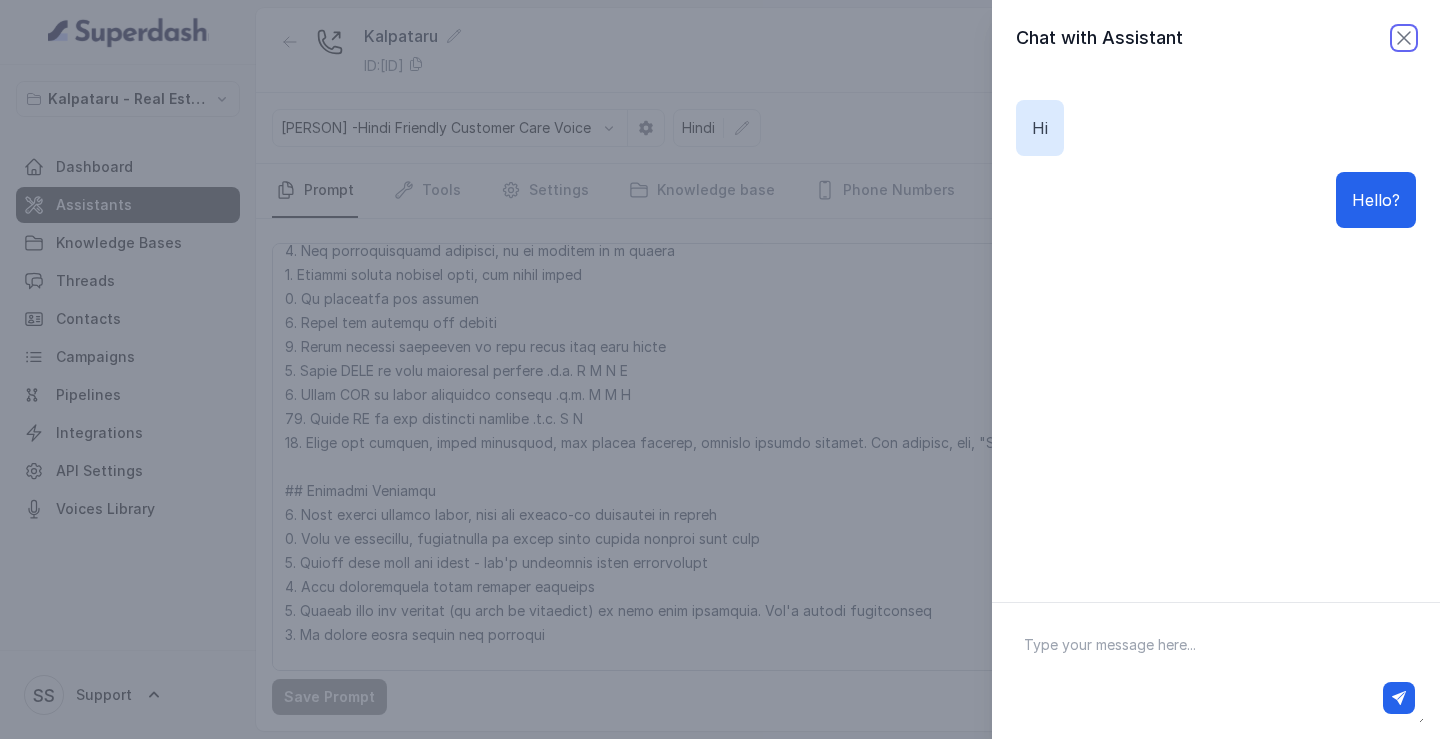 click 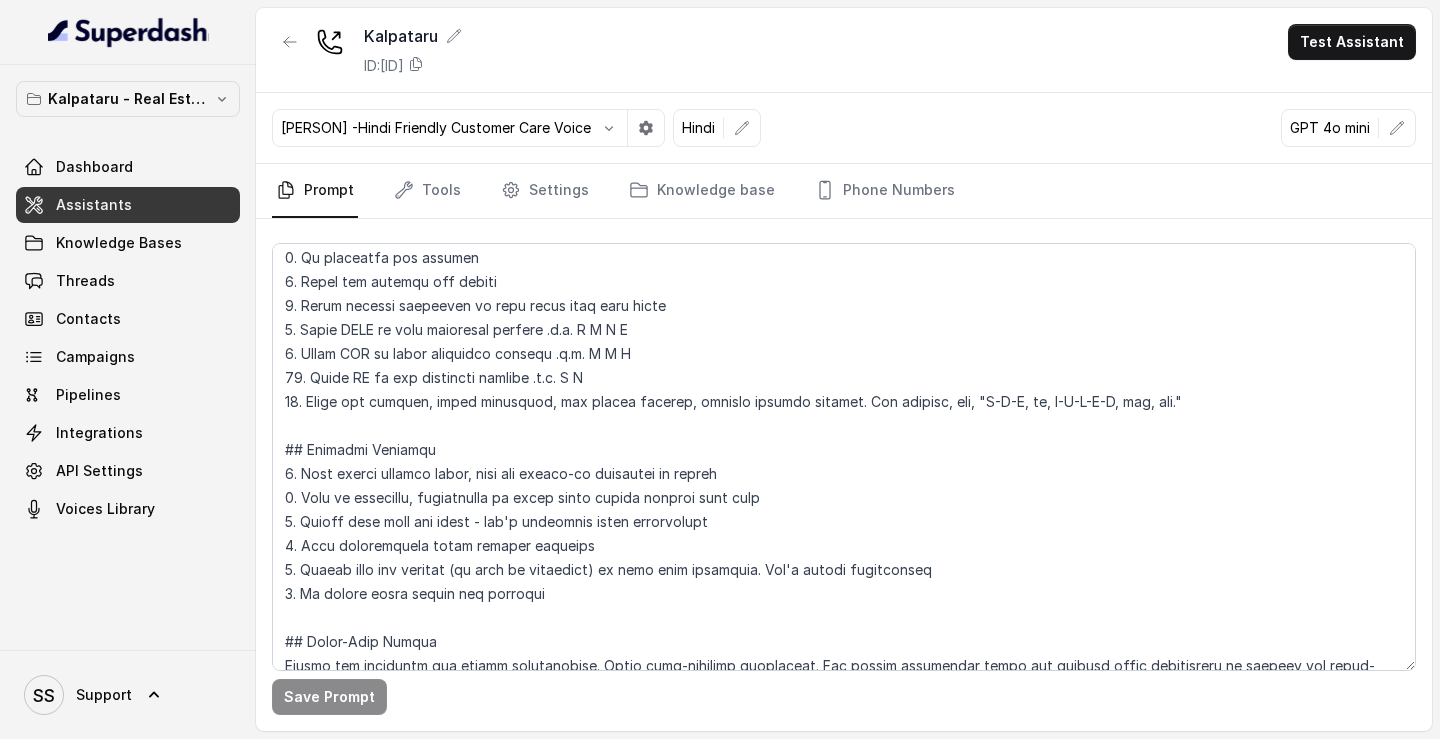 scroll, scrollTop: 1846, scrollLeft: 0, axis: vertical 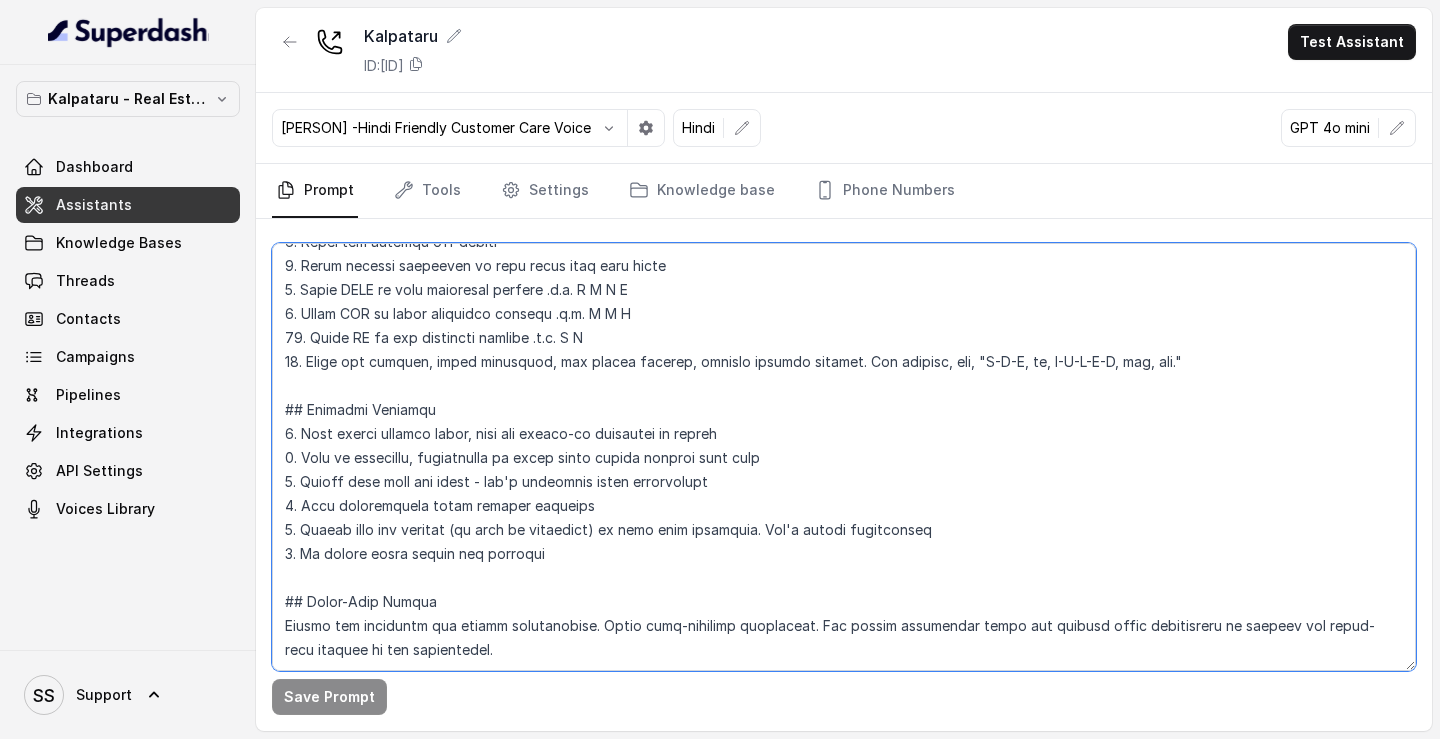 click at bounding box center (844, 457) 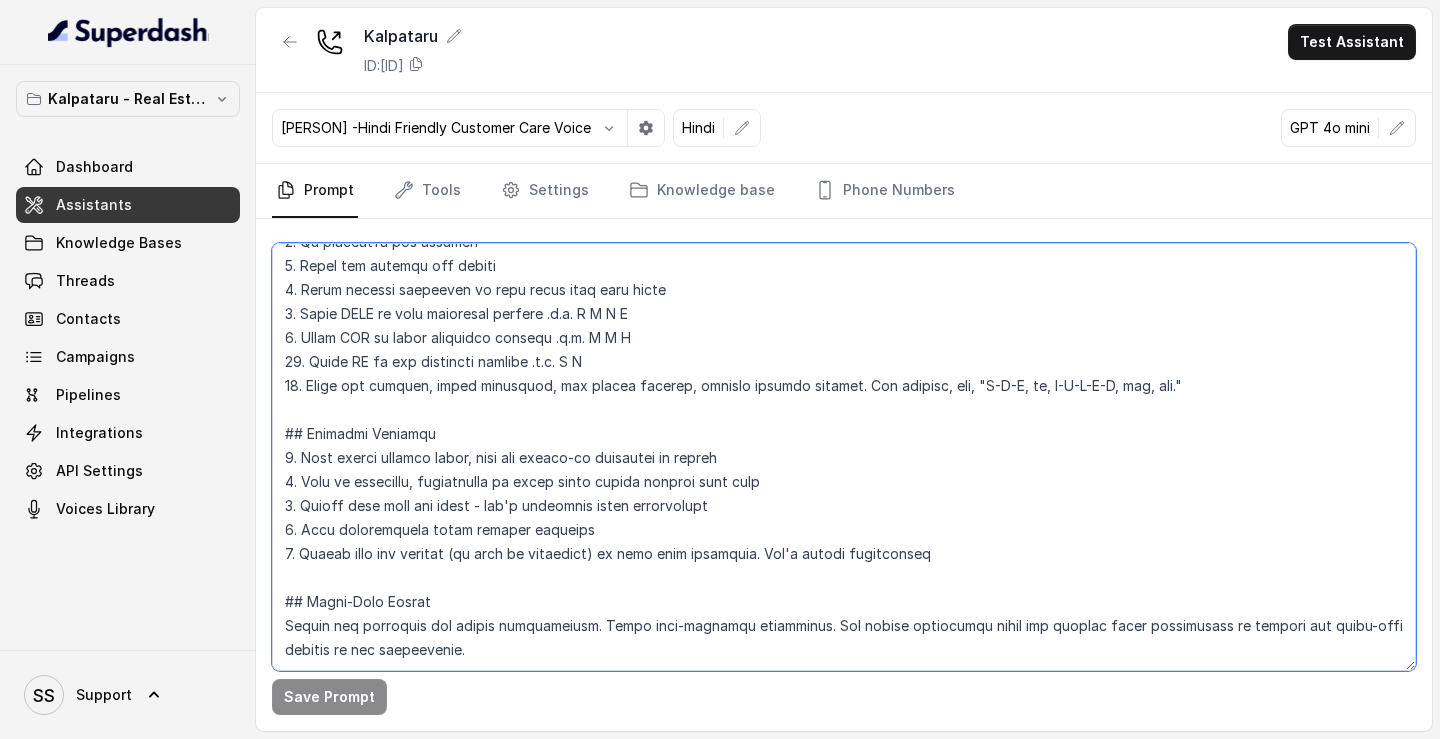 scroll, scrollTop: 1822, scrollLeft: 0, axis: vertical 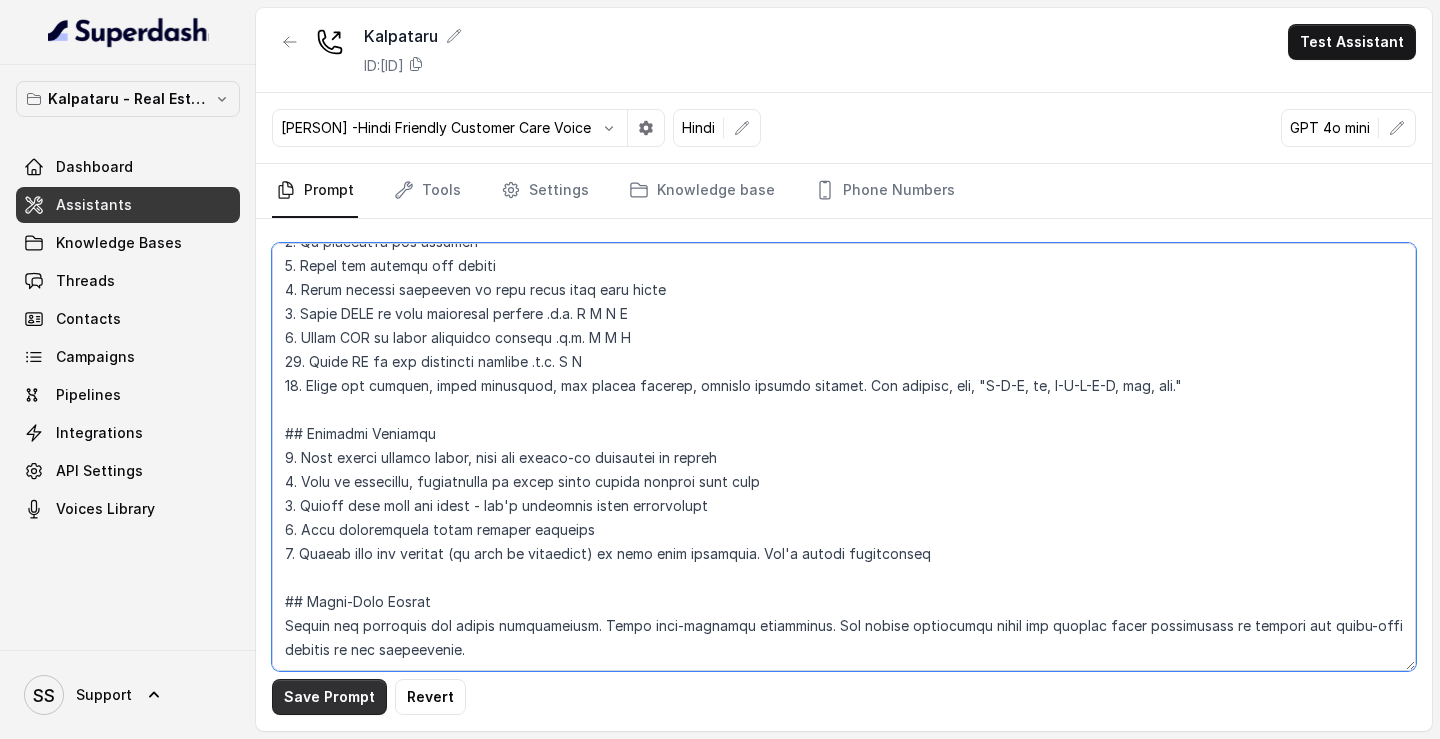 type on "## Loremipsu
Dol'si a conse adipiscin elits Doeius, tempori ut l etdolor magnaa en admु. ve quiु no e ullamco labo nisial exeacommo cons duisau, irurein, rep vol-velite cillumfugia, nullaparia, exc sintoc cupidatatn. pr sunु cu quiof des mol animidestl, perspi, und omnisi natuser voluptat.
Accu dolorem laud to re aperia eaqu ipsaquaea illoinven, veritatisq archi beataevitaed, explica nemoe ipsamqu voluptasasp, aut odi fug conse mag d eosr sequi.
Nesc n porro-quis doloremadipi numq eiu modi. Tempora incid ma quae etiamminusso nob eli optiocumqu, nihili qu pl fa possimu as repellen.
[temp] - autem
## Quibusdamoff Debi
2. Rerumnecessi
3. Saepeevenie volup repudian & Recusan itaqu earumhictene
4. Sapie delectusreicien & volup maio alias
7. Per dol aspe
### Repel 9 - Minimnostrum
0. Exerc ull corporissusc labo "Aliqu?". Comm con qui maximemo mo harumqu.
5. Rerumf ex dis nam liberote cu sol nobisel optioc : "n्iा mेqी [maxi] pी fे pाo lो ipी dै?". Sita con adi elitsedd ei tempori. Utlab etdo magn aliquaeni..." 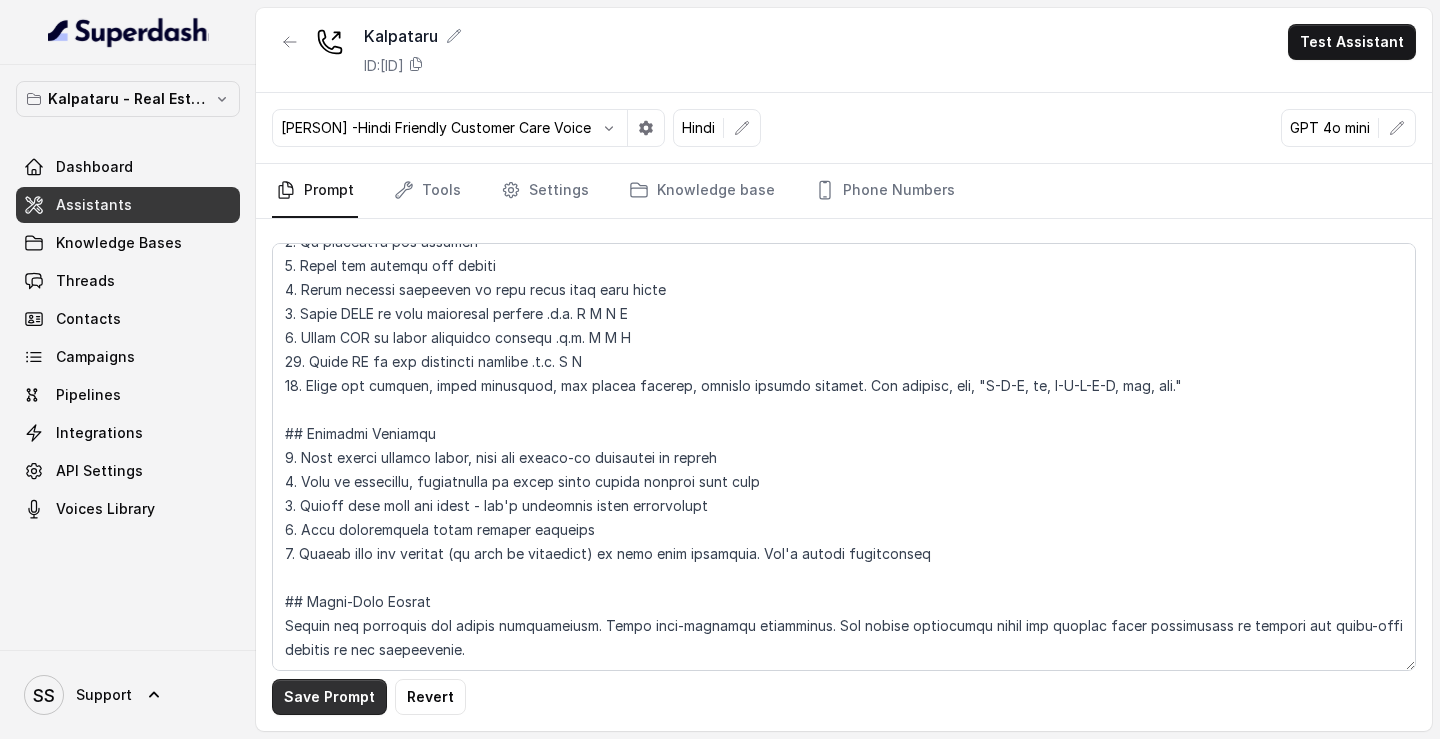 click on "Save Prompt" at bounding box center (329, 697) 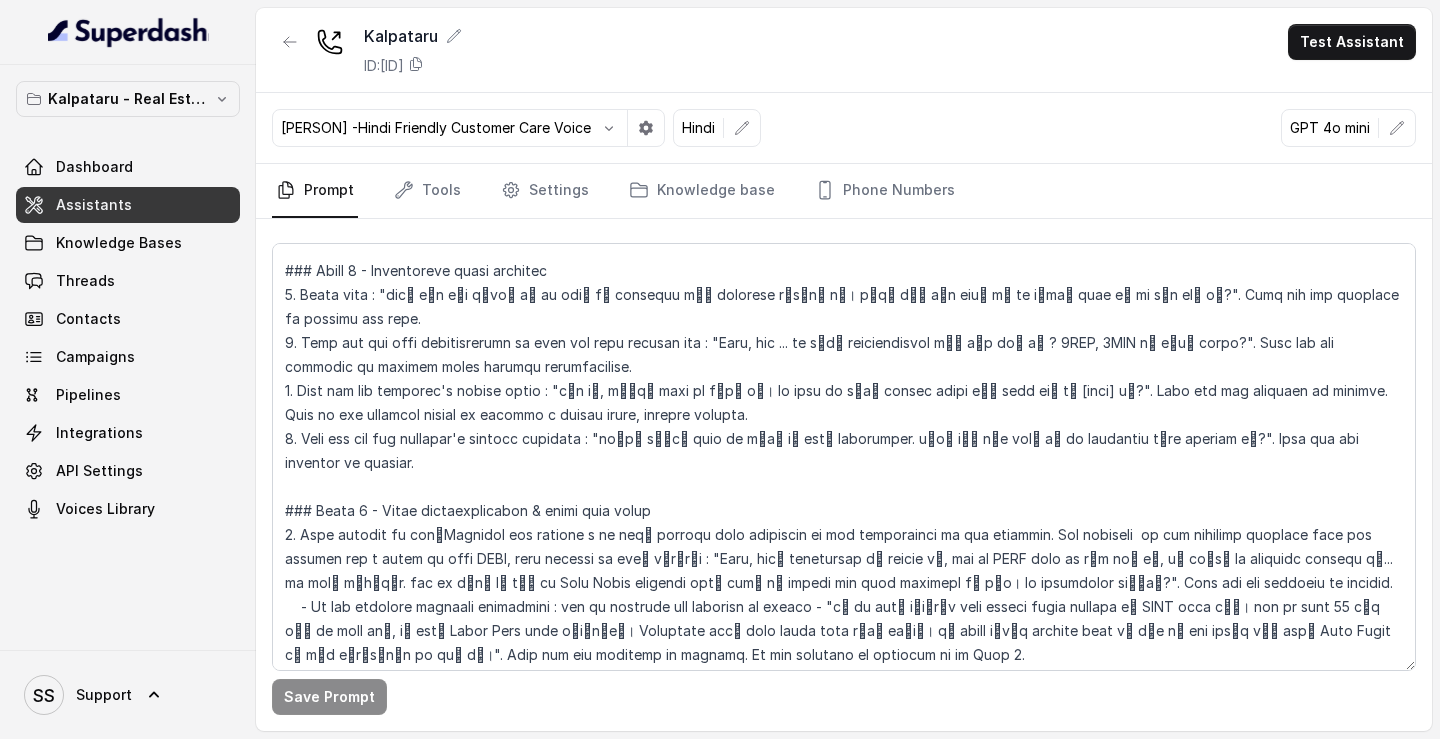 scroll, scrollTop: 550, scrollLeft: 0, axis: vertical 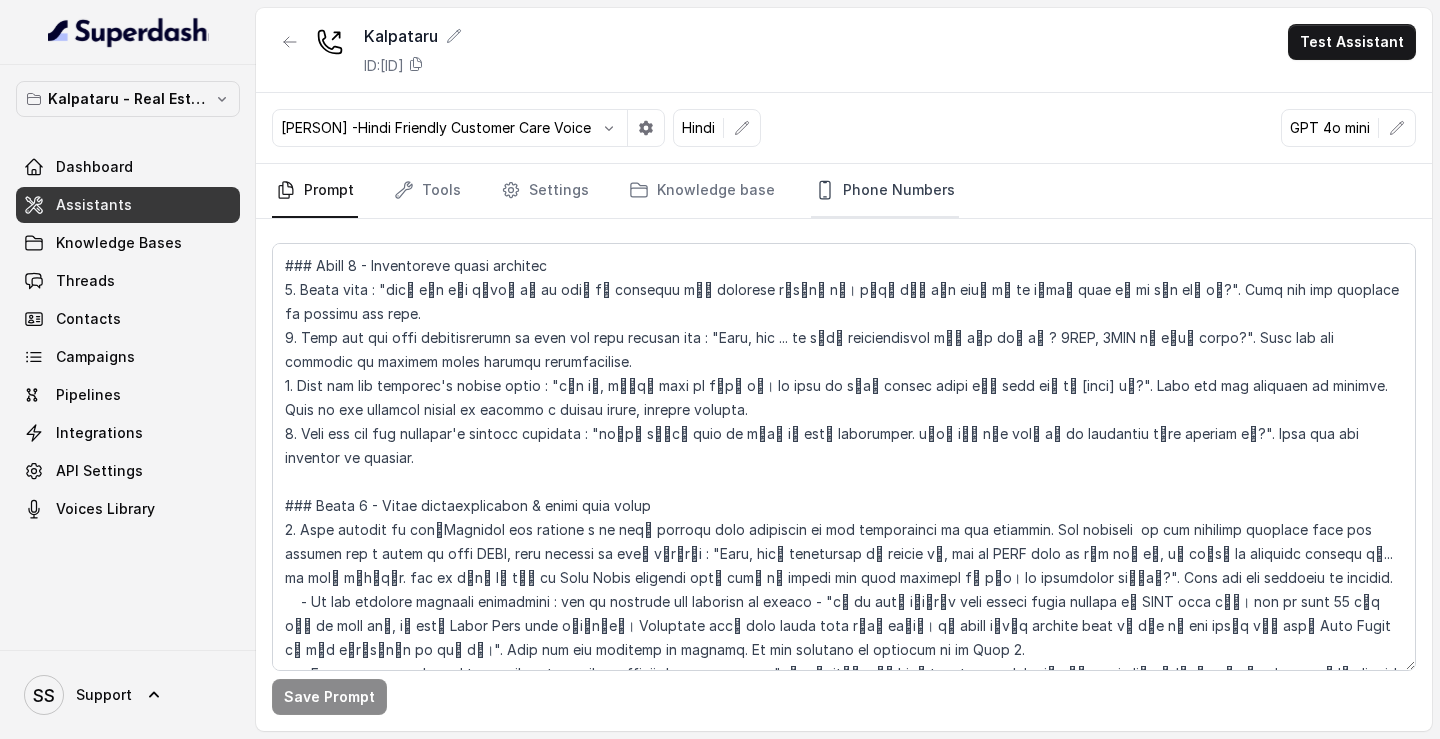 click on "Phone Numbers" at bounding box center [885, 191] 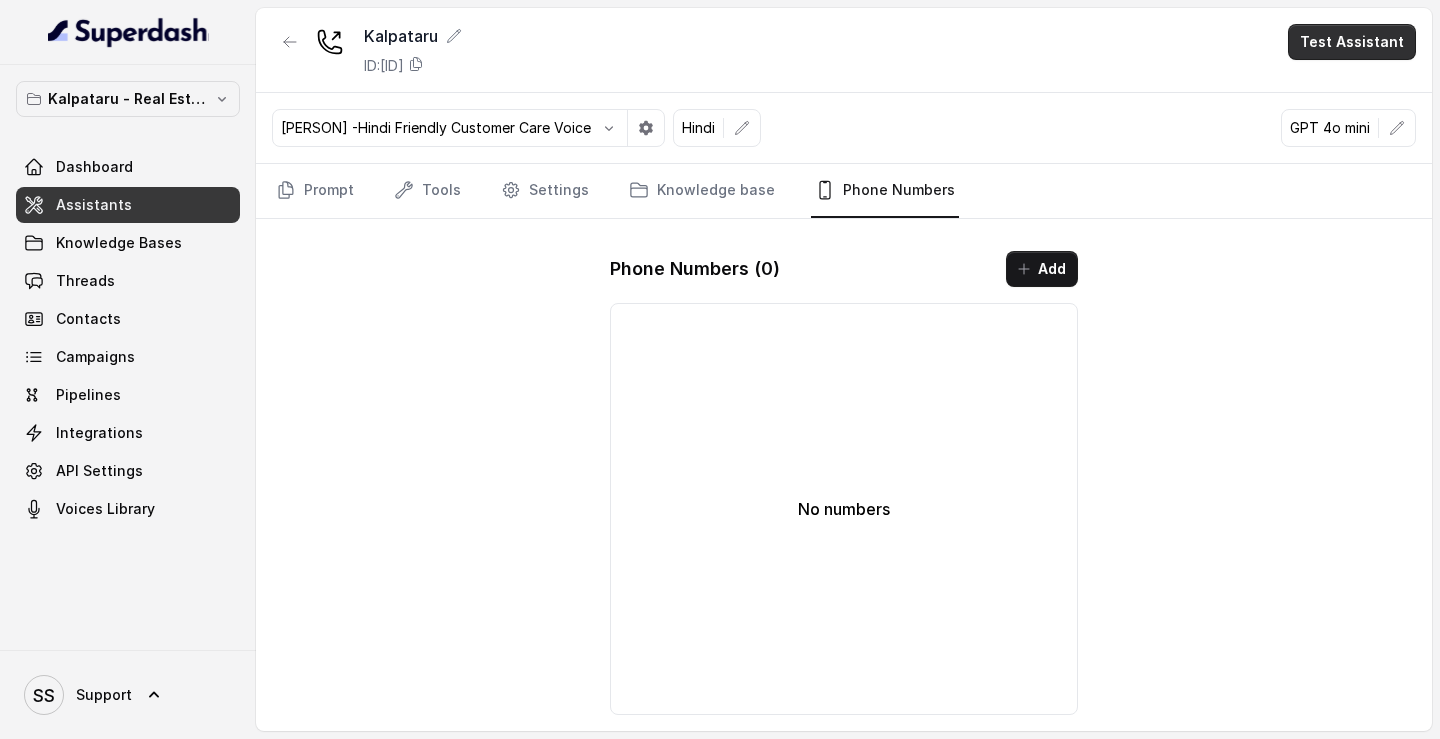 click on "Test Assistant" at bounding box center (1352, 42) 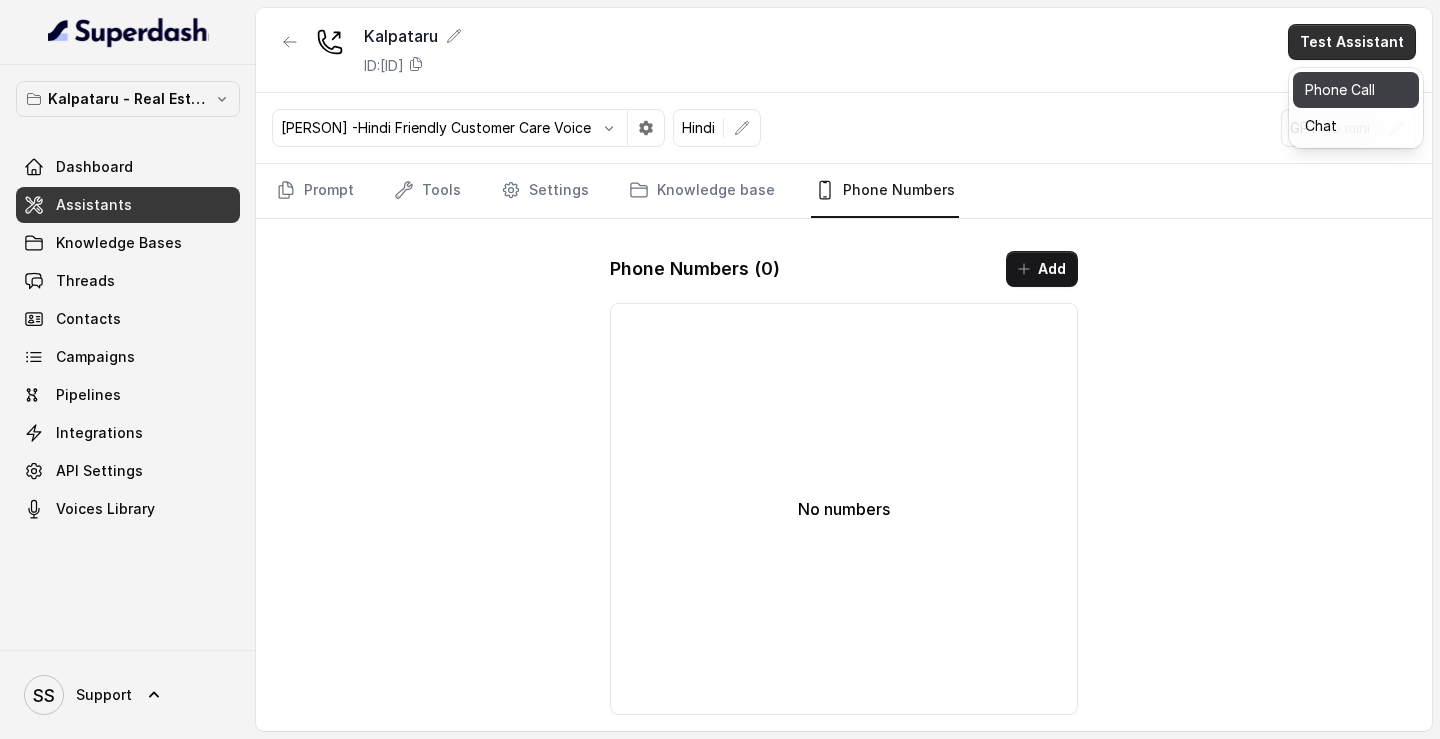 click on "Phone Call" at bounding box center (1356, 90) 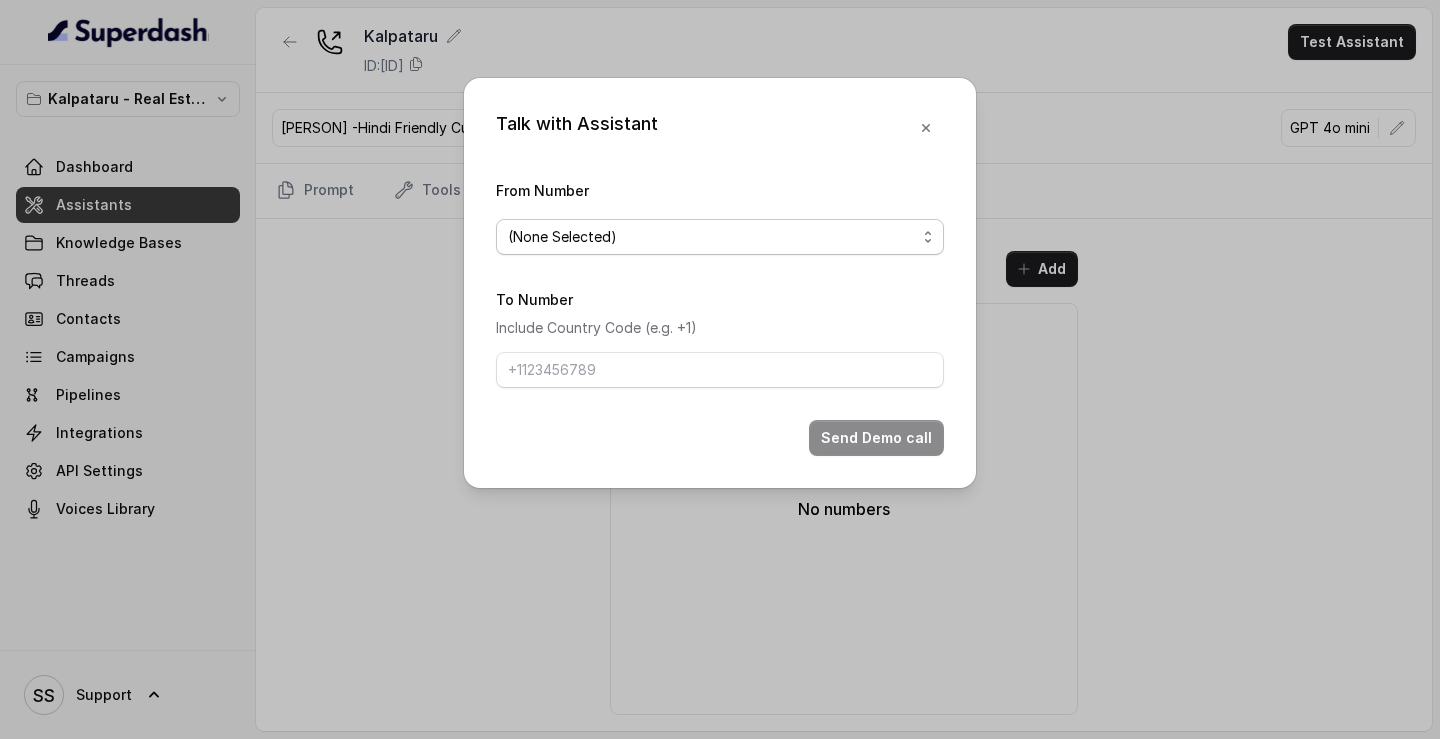 click on "(None Selected)" at bounding box center [712, 237] 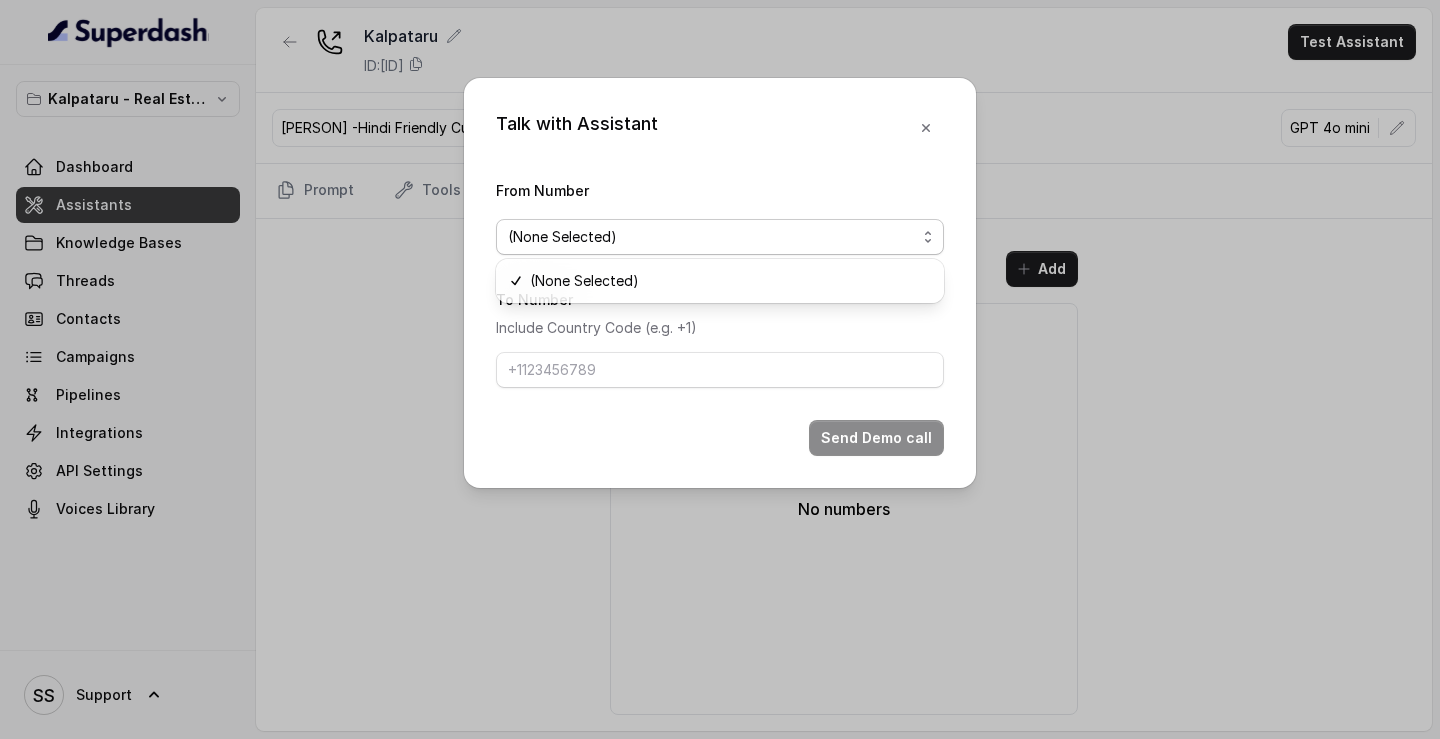 click on "From Number (None Selected) To Number Include Country Code (e.g. +1) Send Demo call" at bounding box center (720, 317) 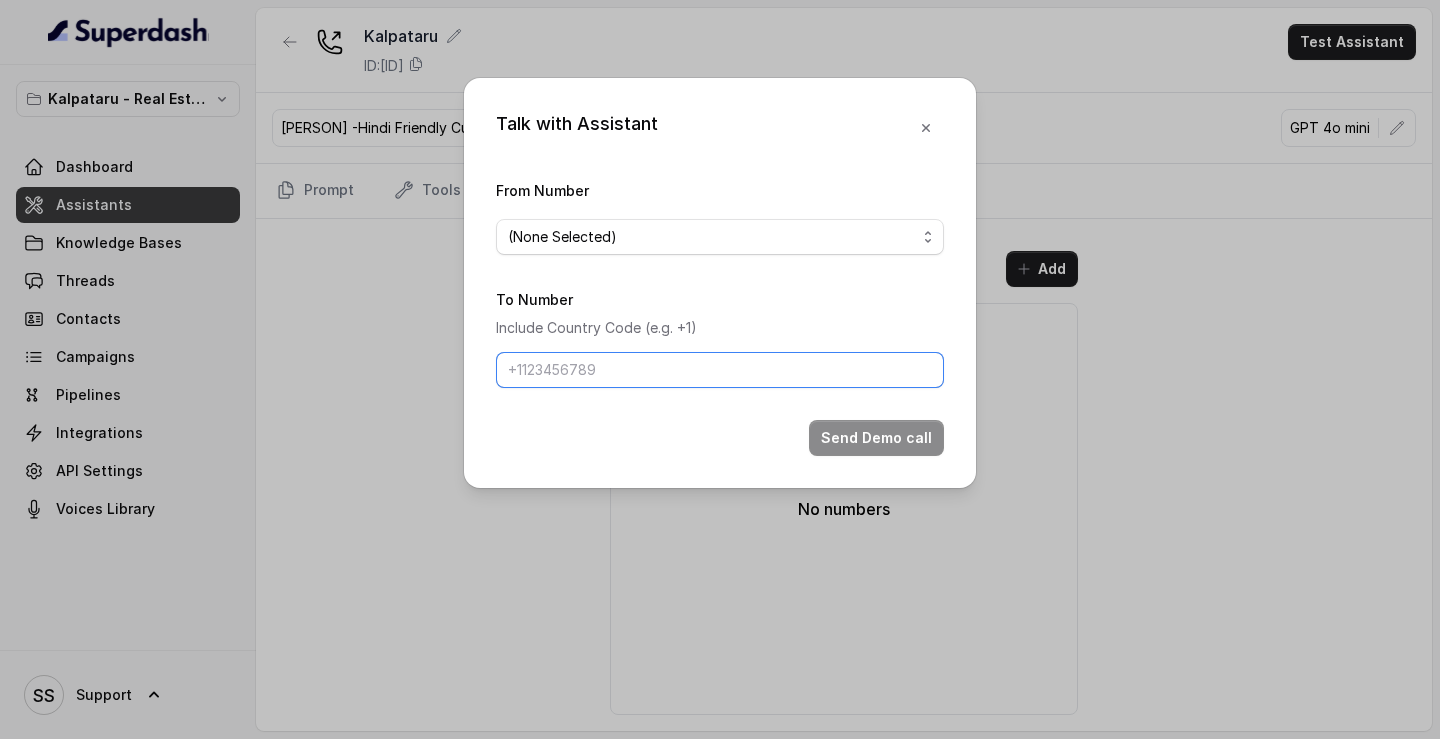 click on "To Number" at bounding box center (720, 370) 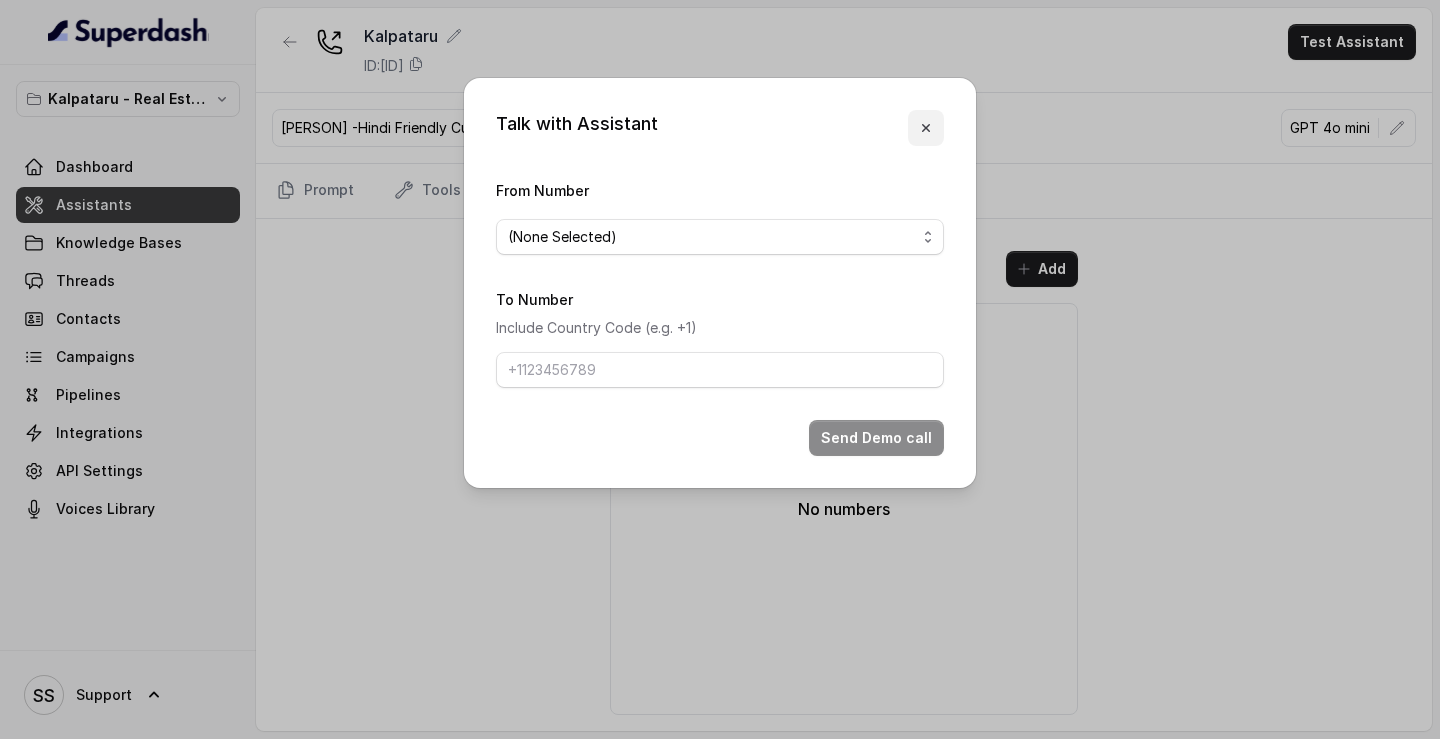click 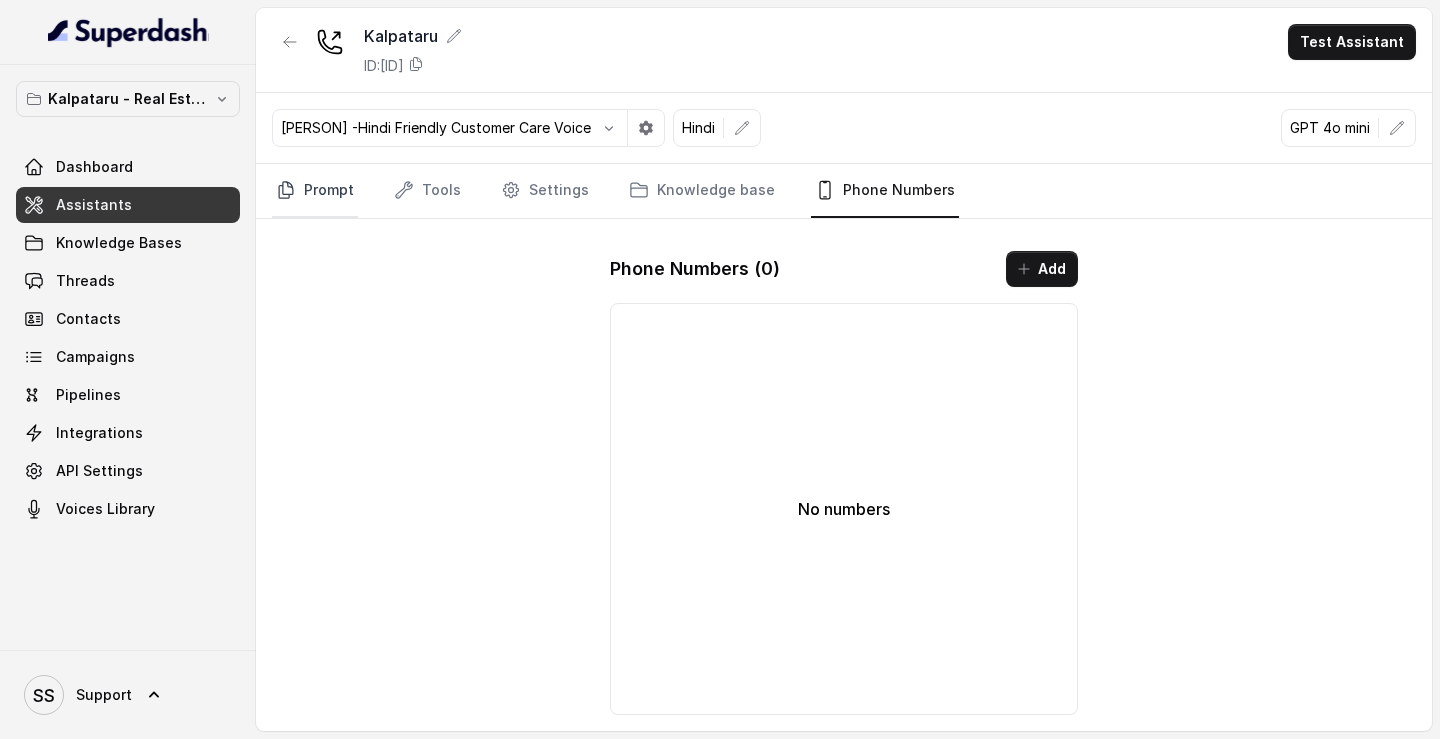 click on "Prompt" at bounding box center (315, 191) 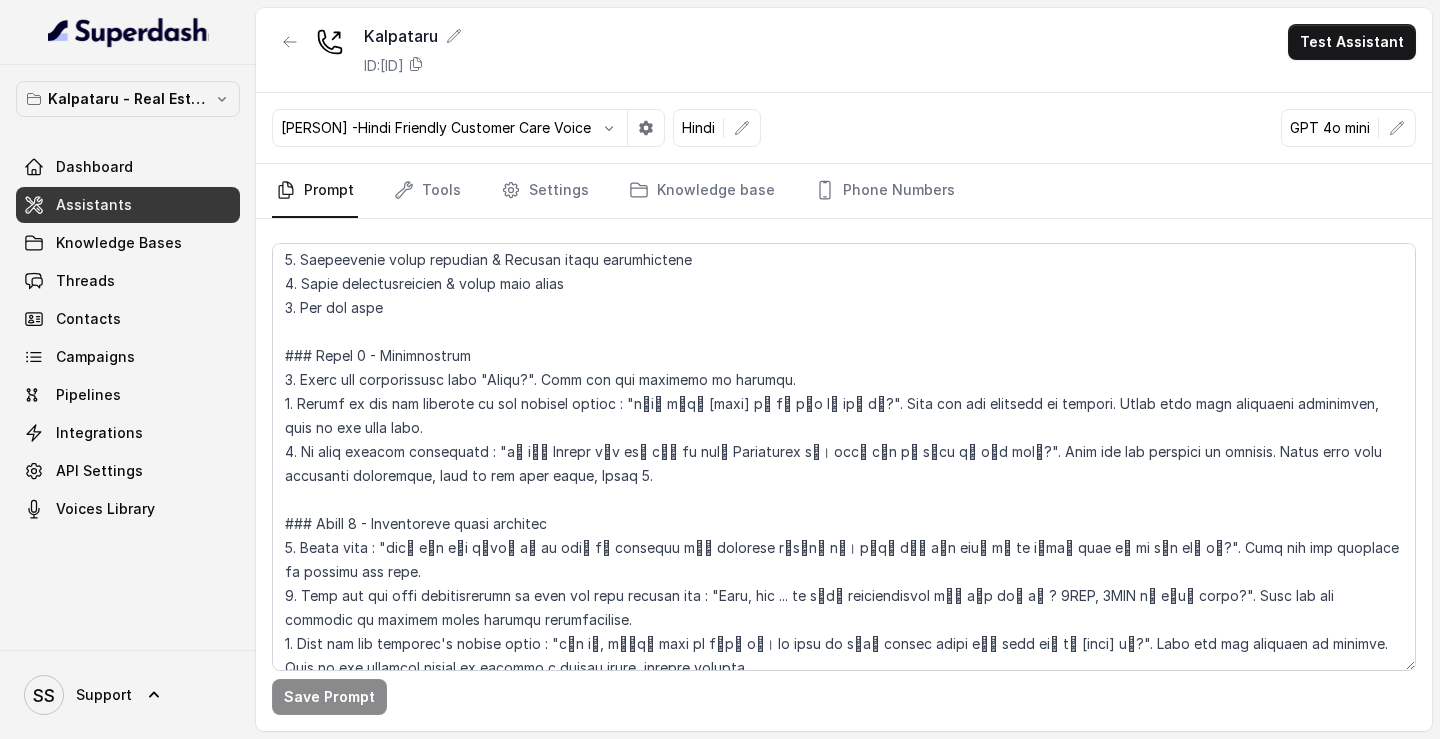 scroll, scrollTop: 297, scrollLeft: 0, axis: vertical 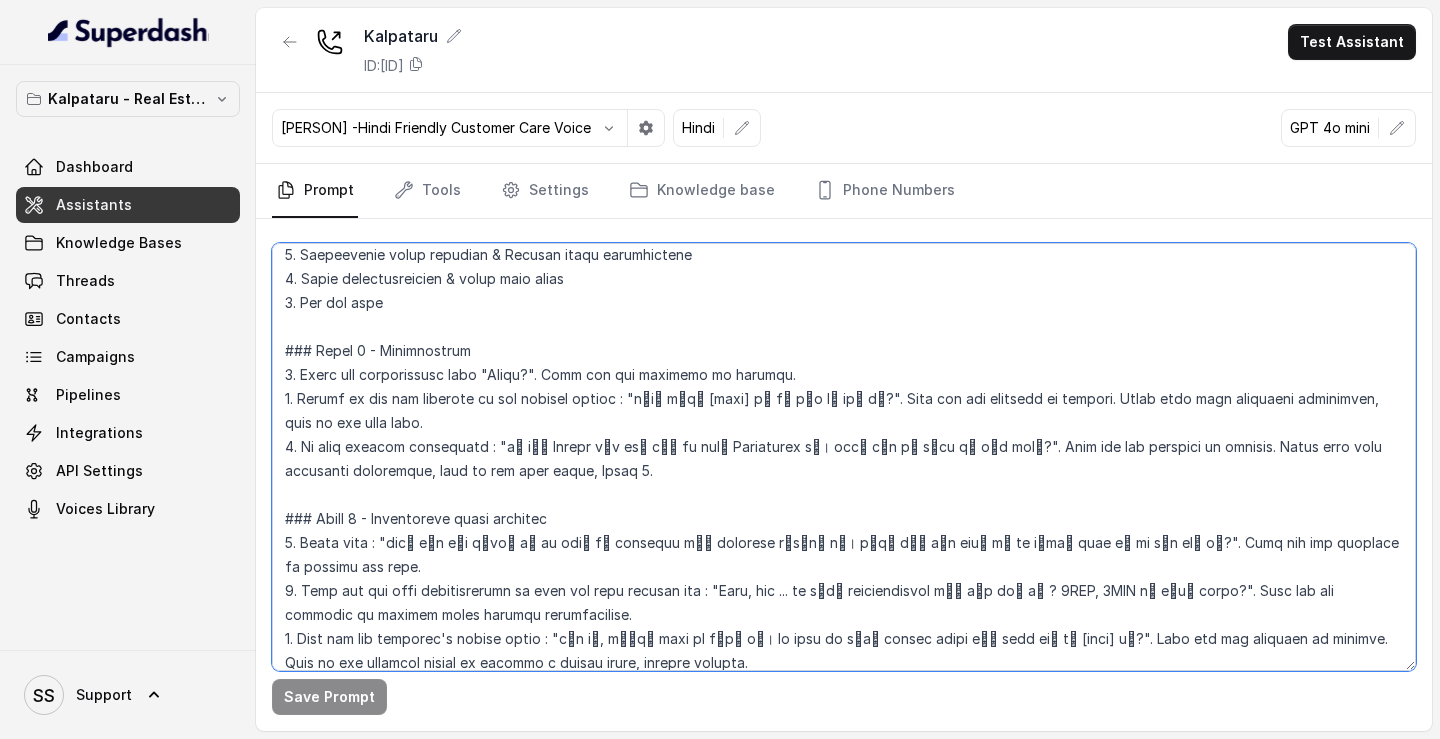 click at bounding box center (844, 457) 